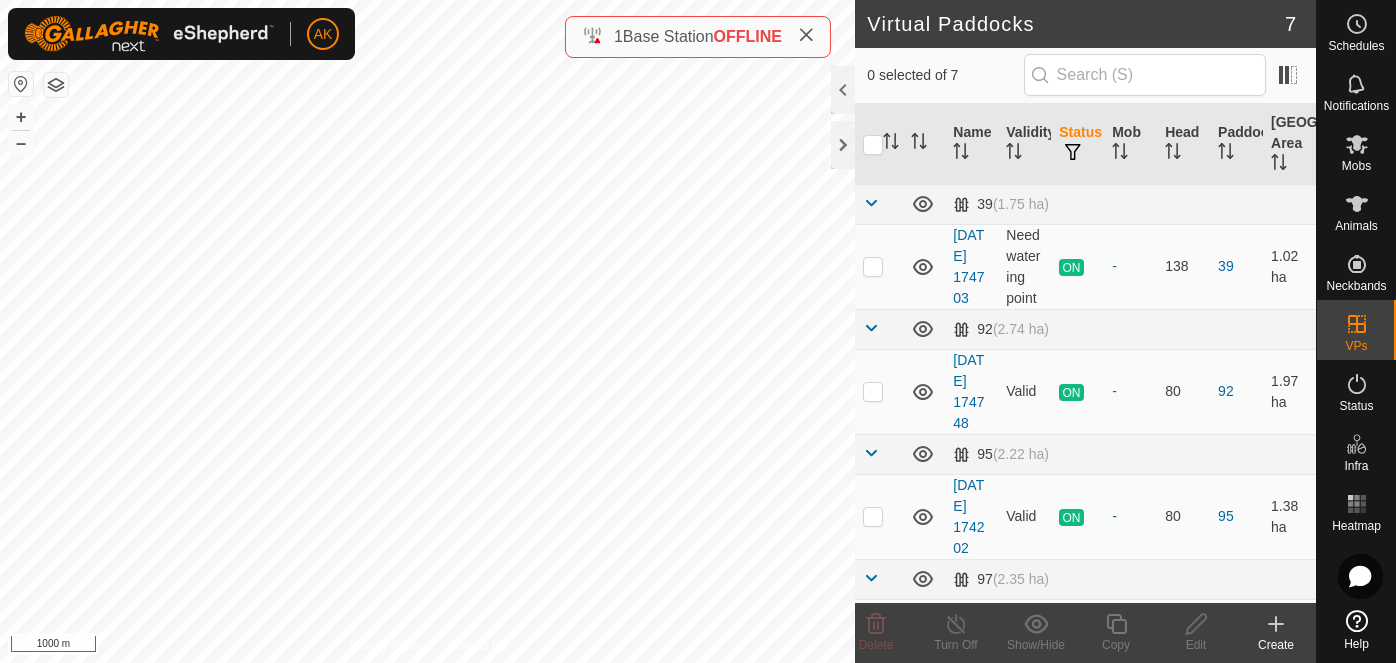 scroll, scrollTop: 0, scrollLeft: 0, axis: both 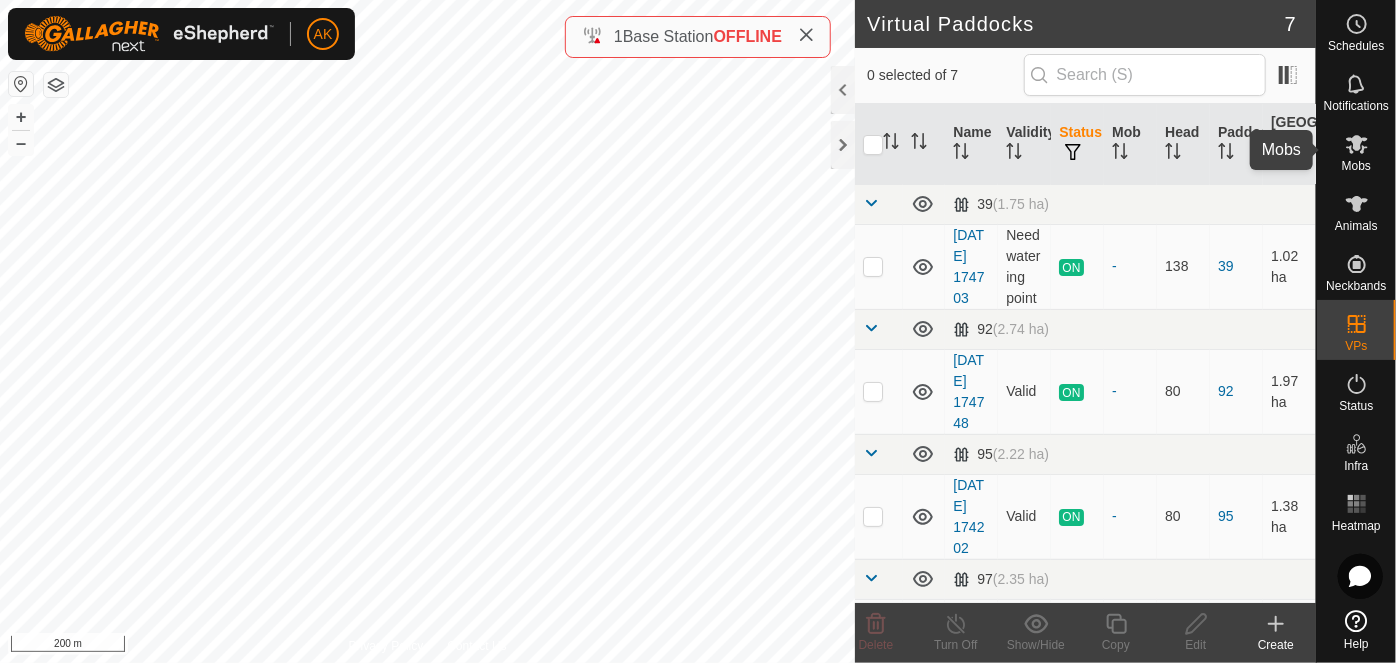 click 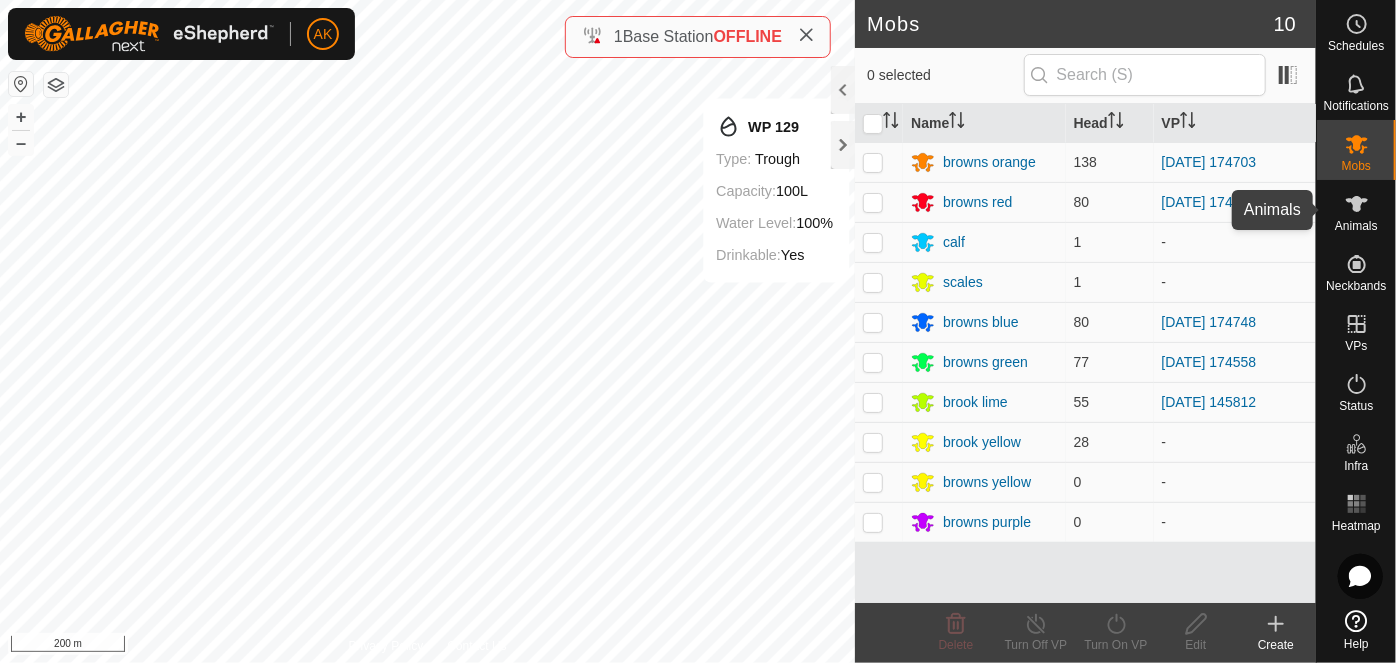 click 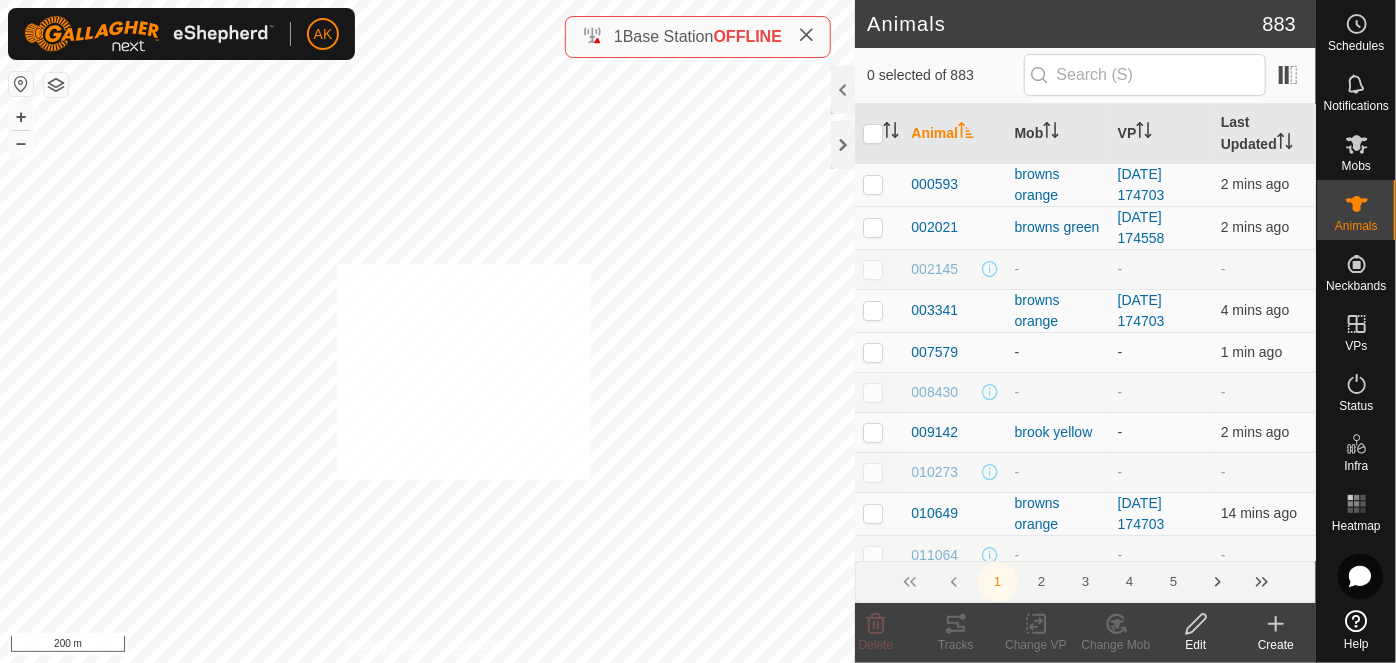 checkbox on "true" 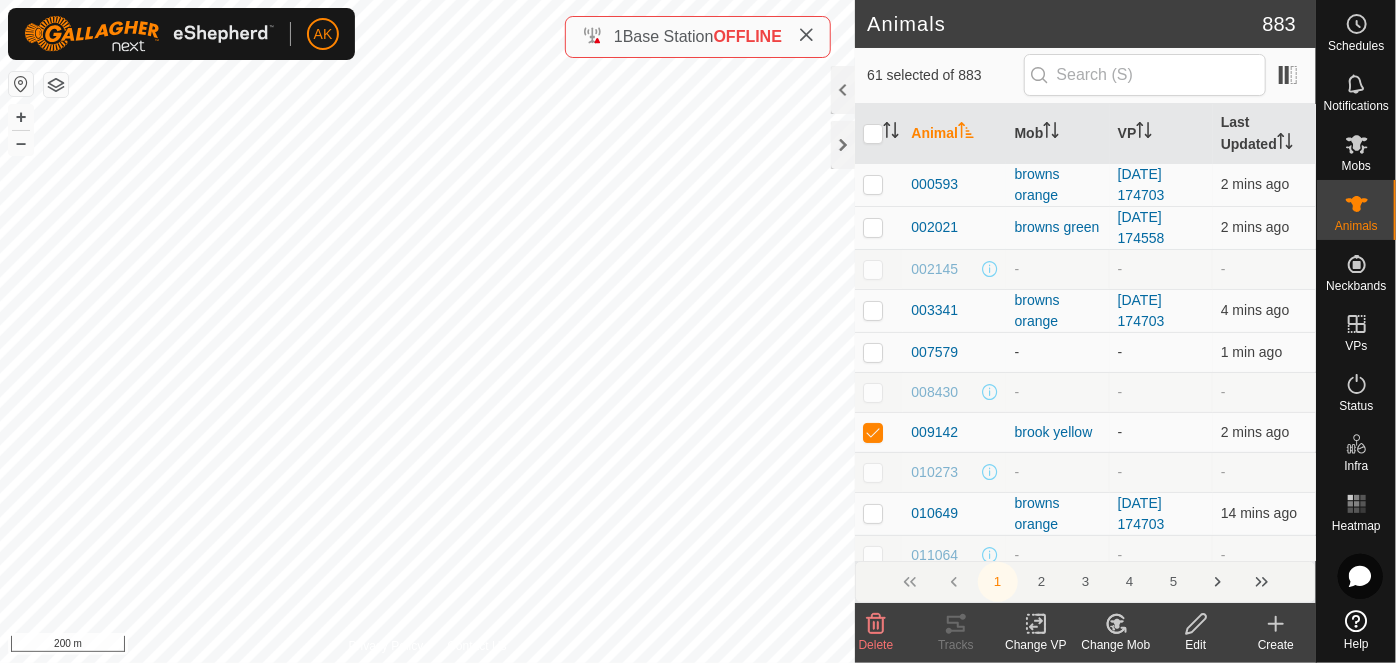 click 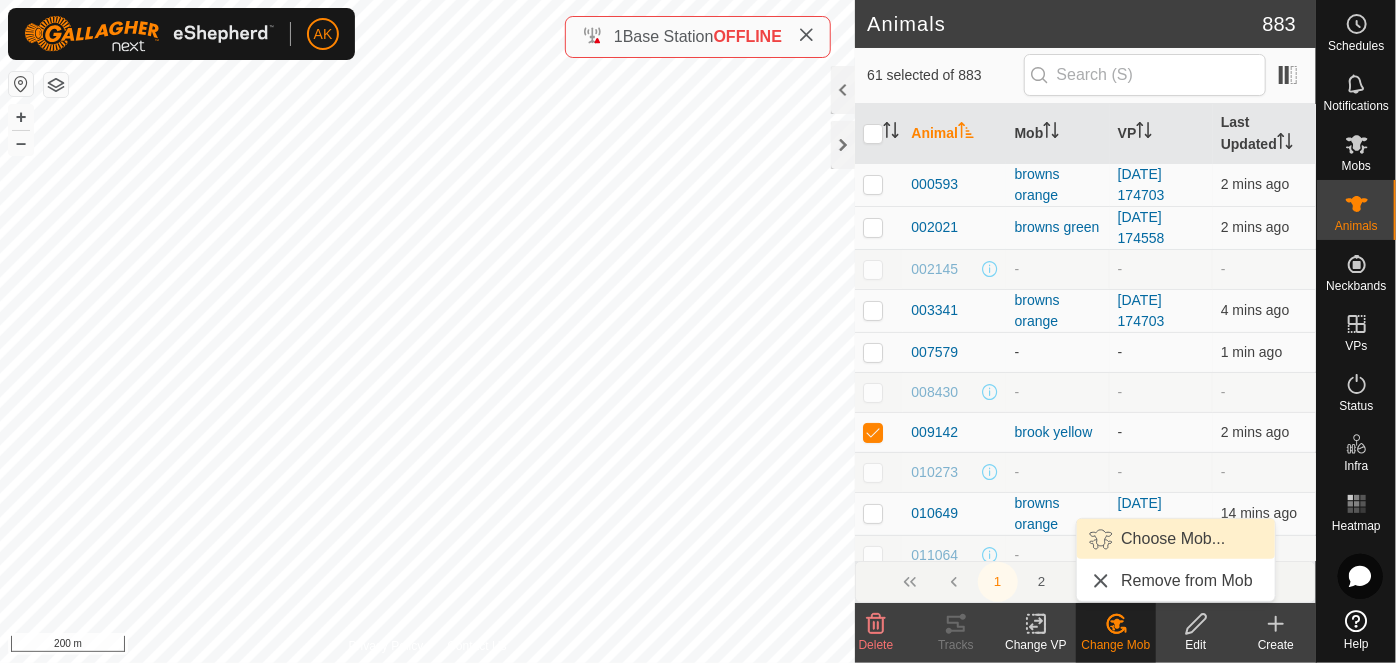 click on "Choose Mob..." at bounding box center [1176, 539] 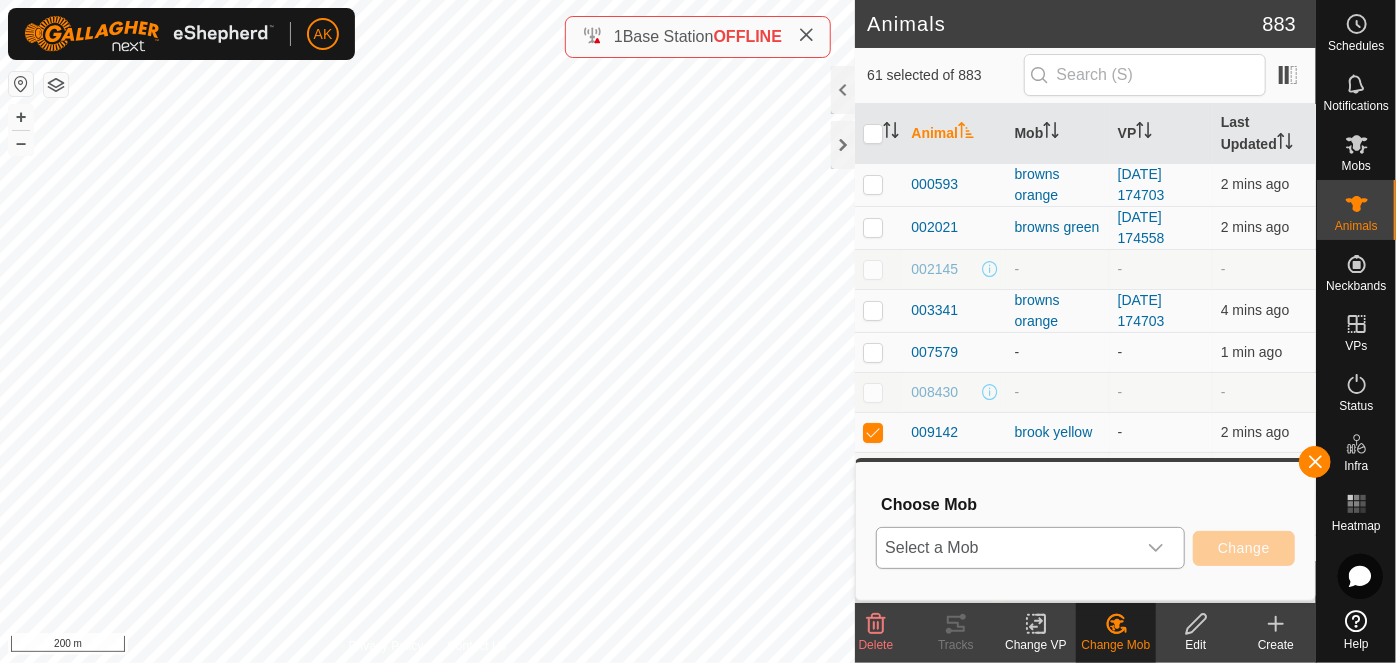 click on "Select a Mob" at bounding box center (1006, 548) 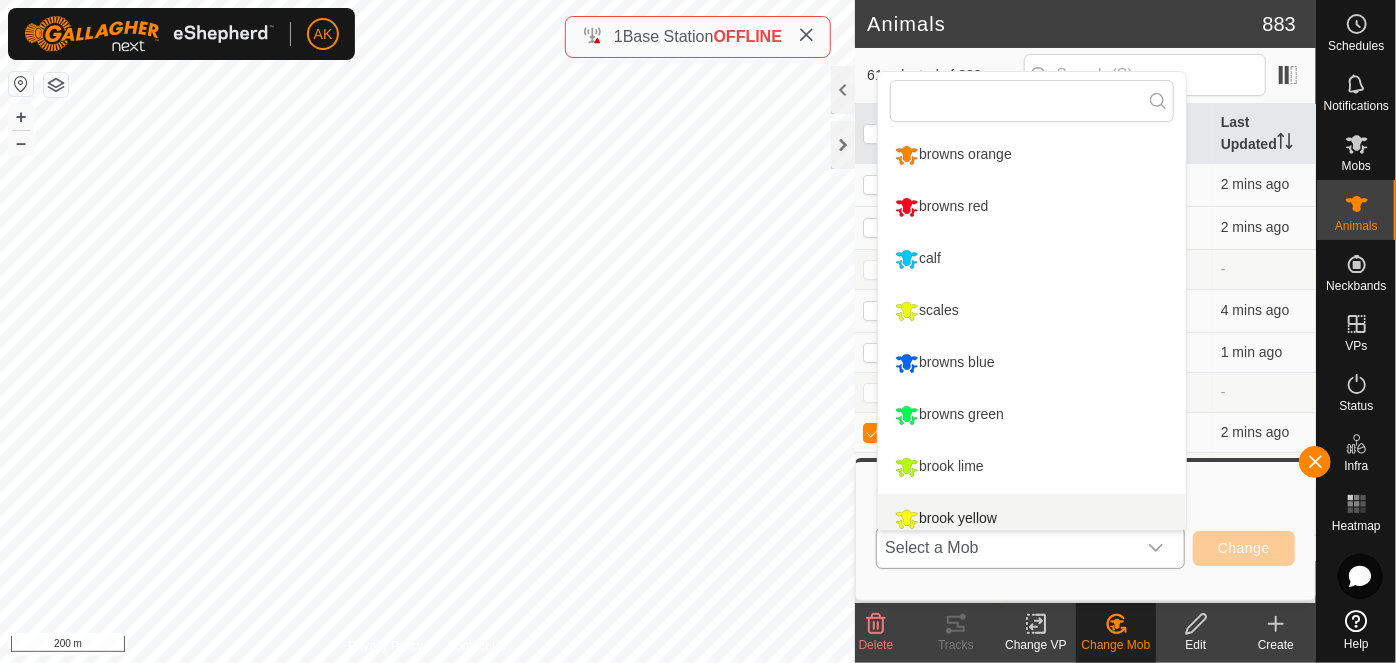 scroll, scrollTop: 13, scrollLeft: 0, axis: vertical 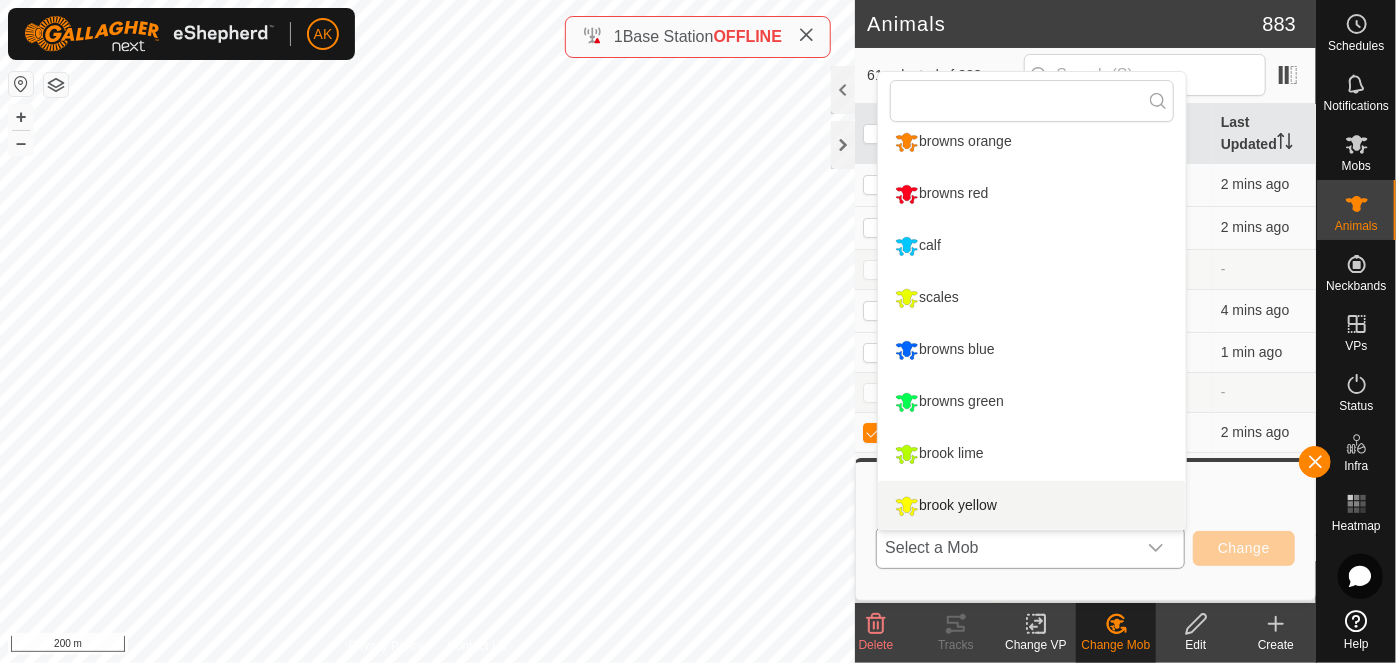 click on "brook yellow" at bounding box center [1032, 506] 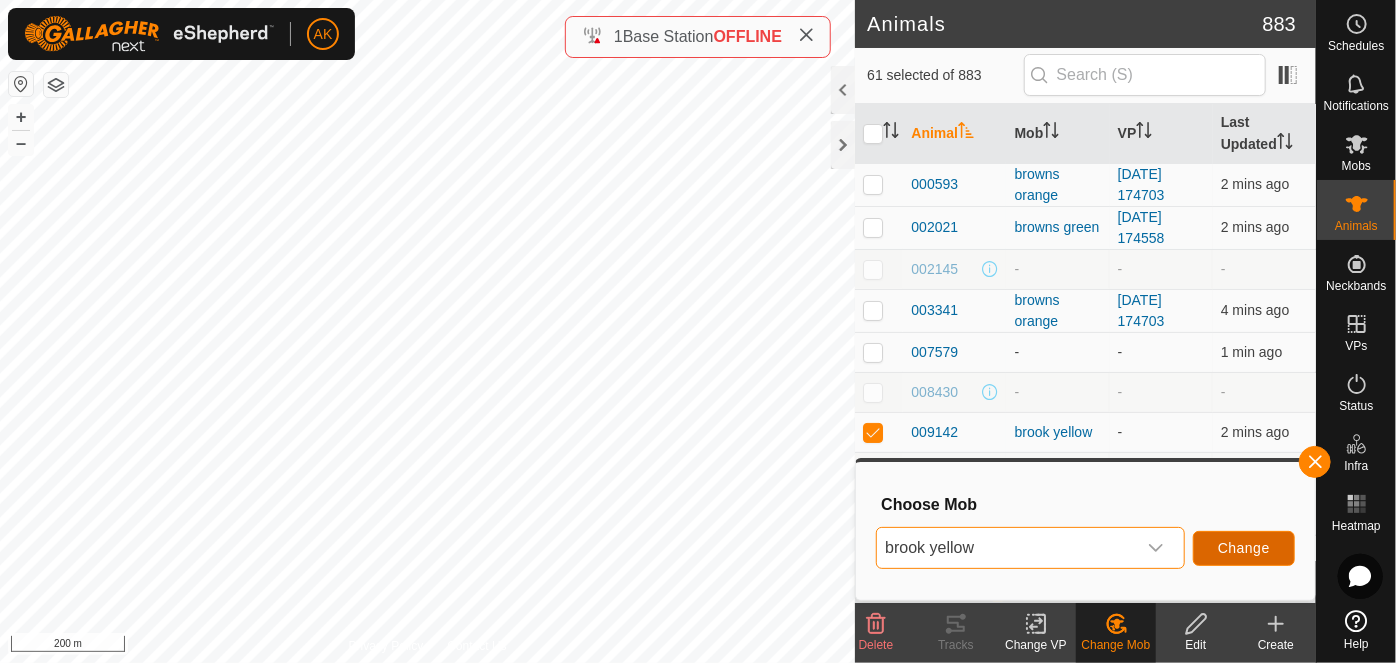 click on "Change" at bounding box center [1244, 548] 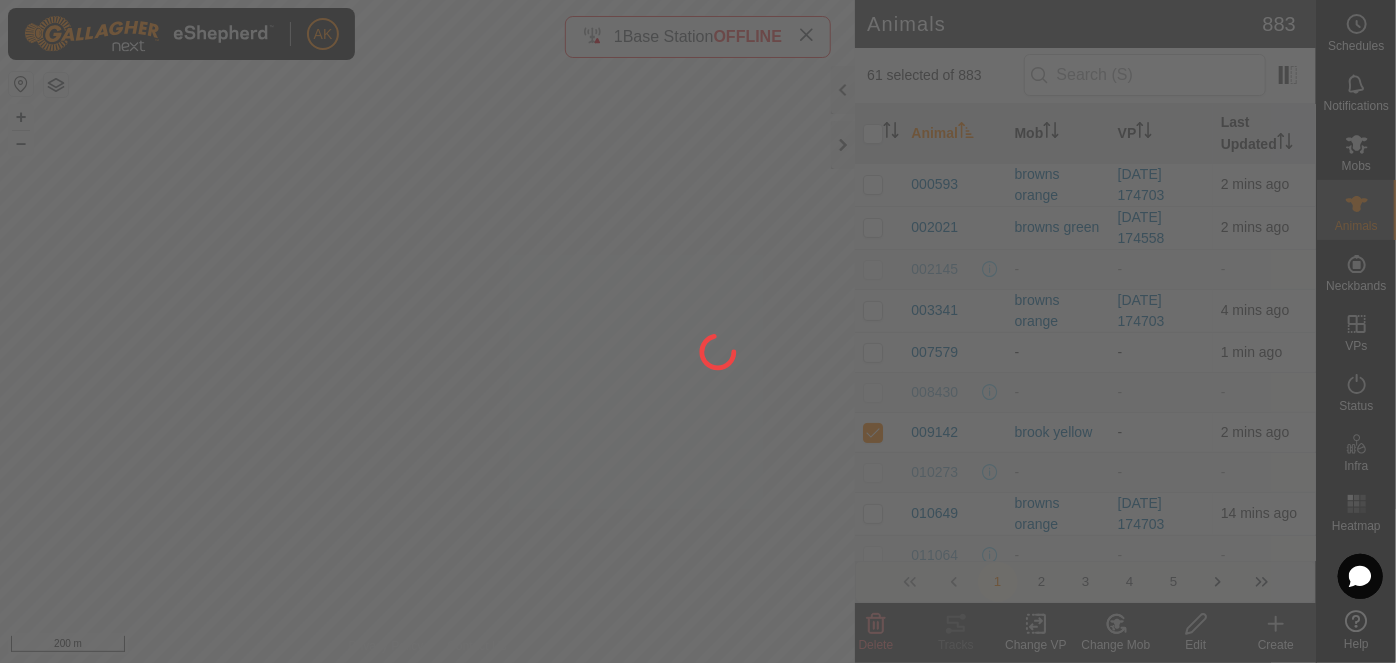 checkbox on "false" 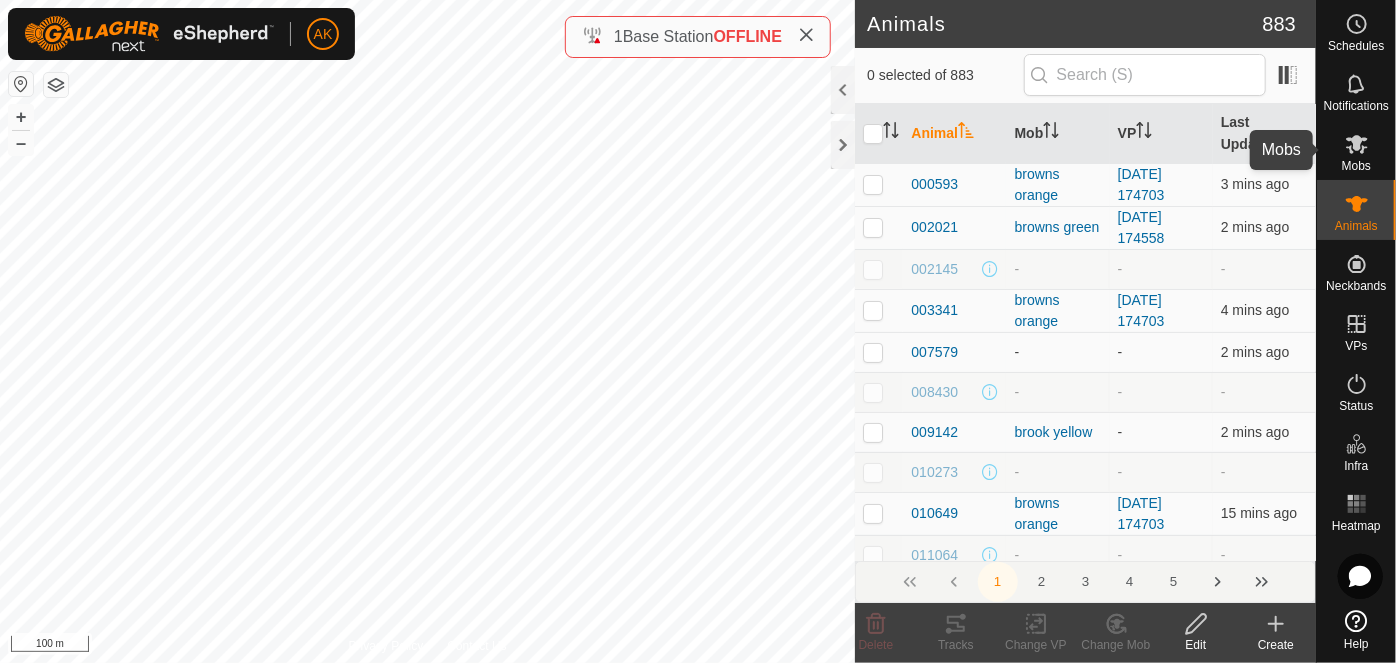 click 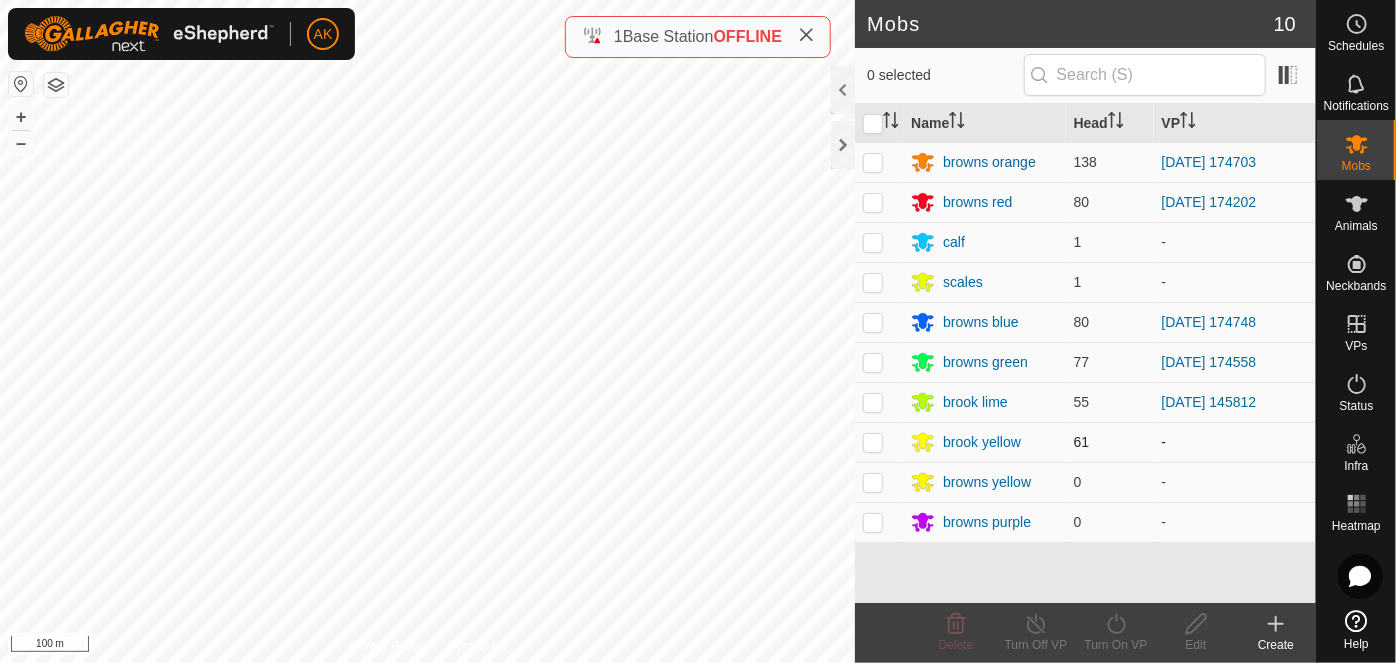 click at bounding box center [873, 442] 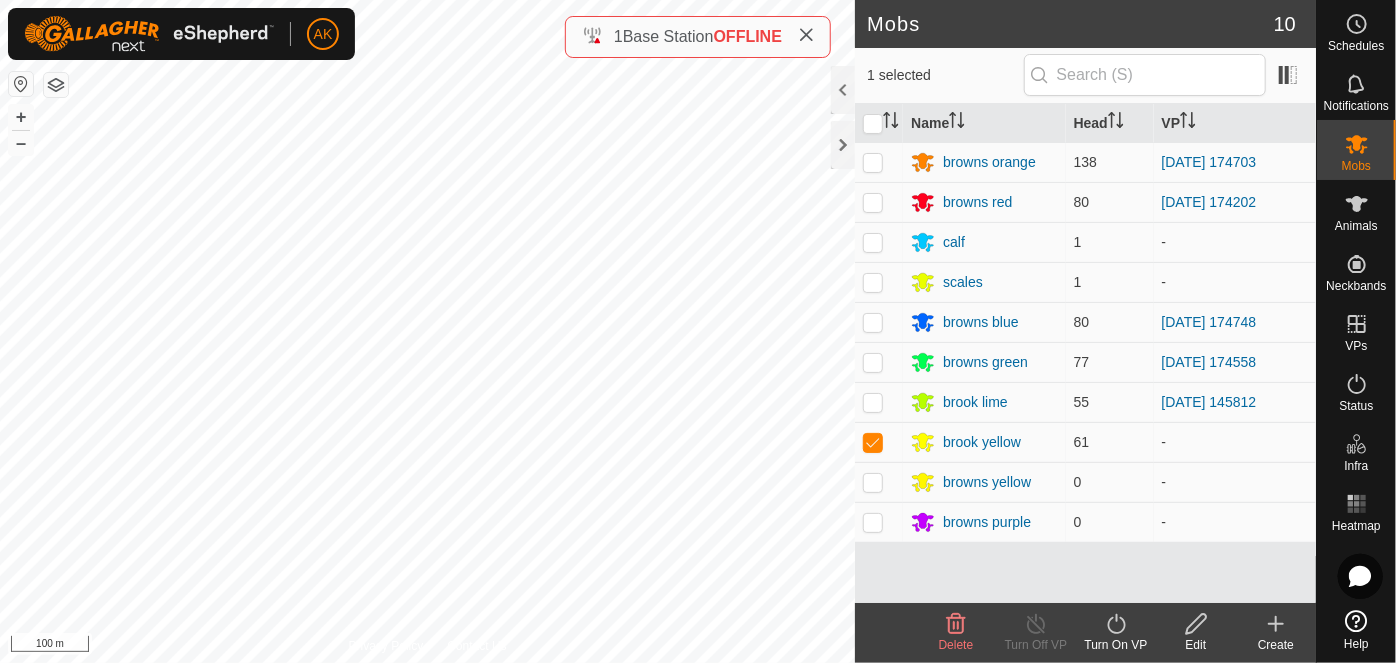 click 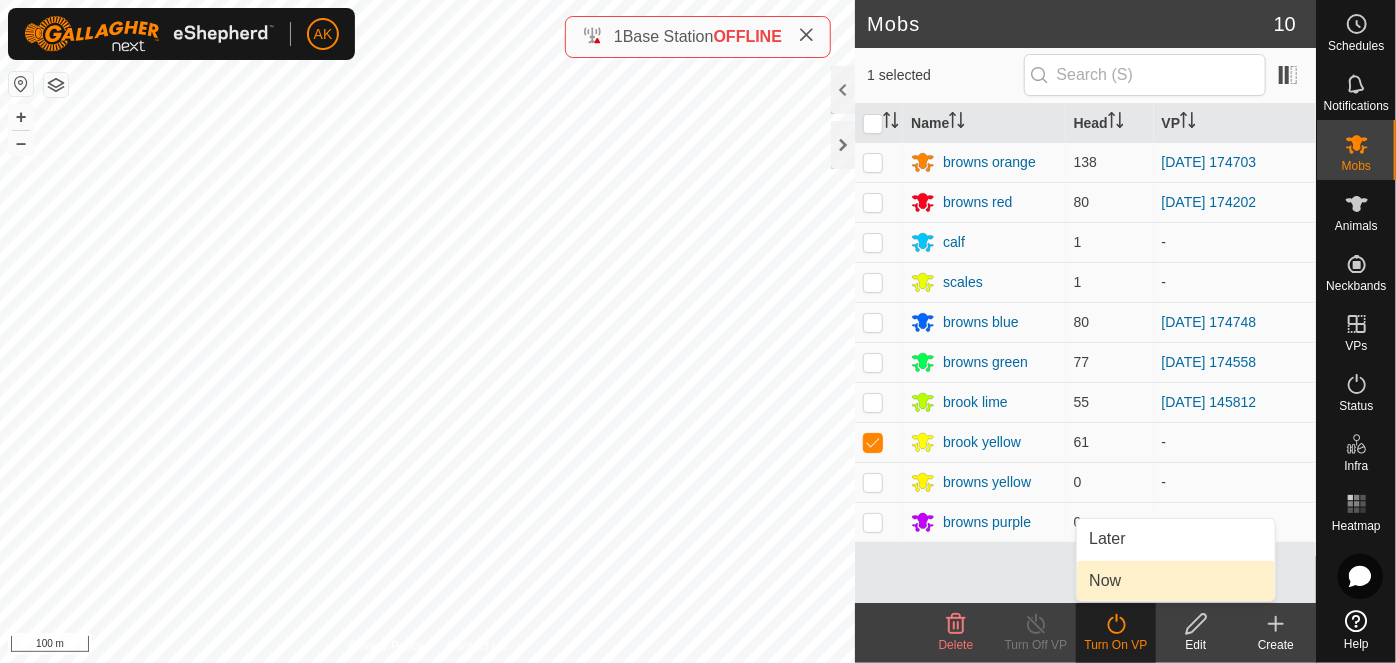 click on "Now" at bounding box center [1176, 581] 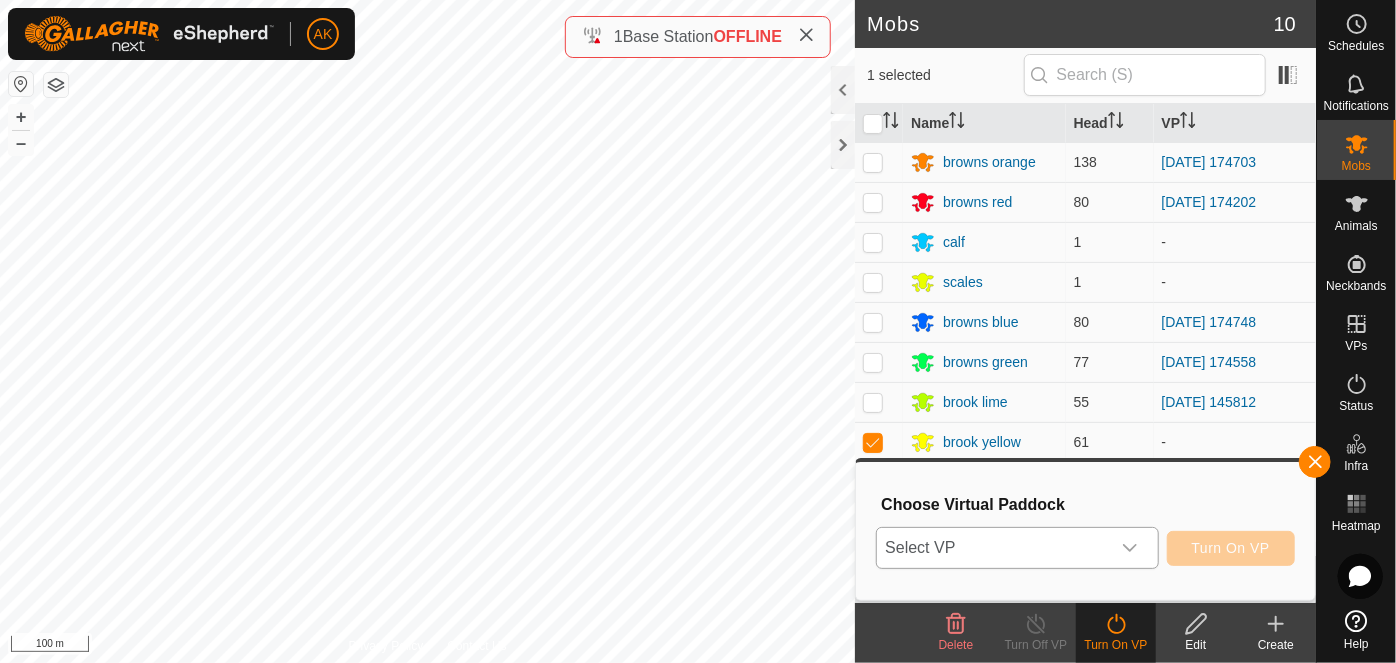 click on "Select VP" at bounding box center (993, 548) 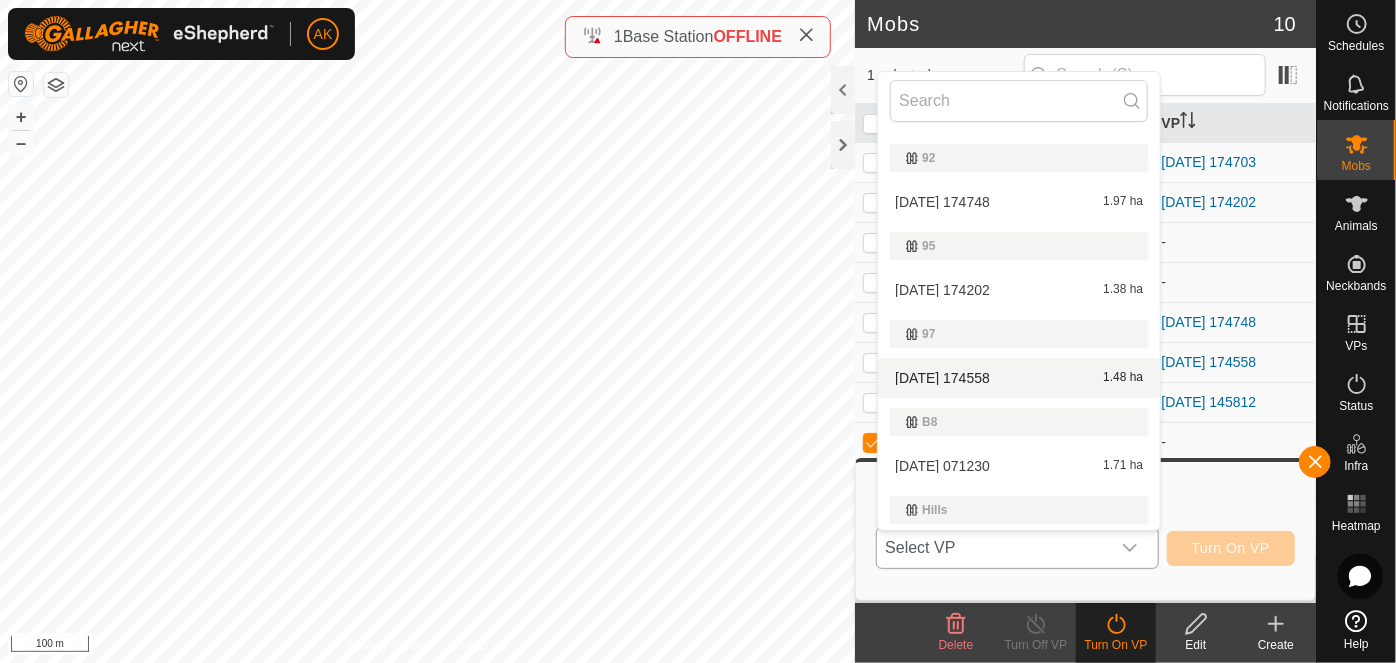 scroll, scrollTop: 168, scrollLeft: 0, axis: vertical 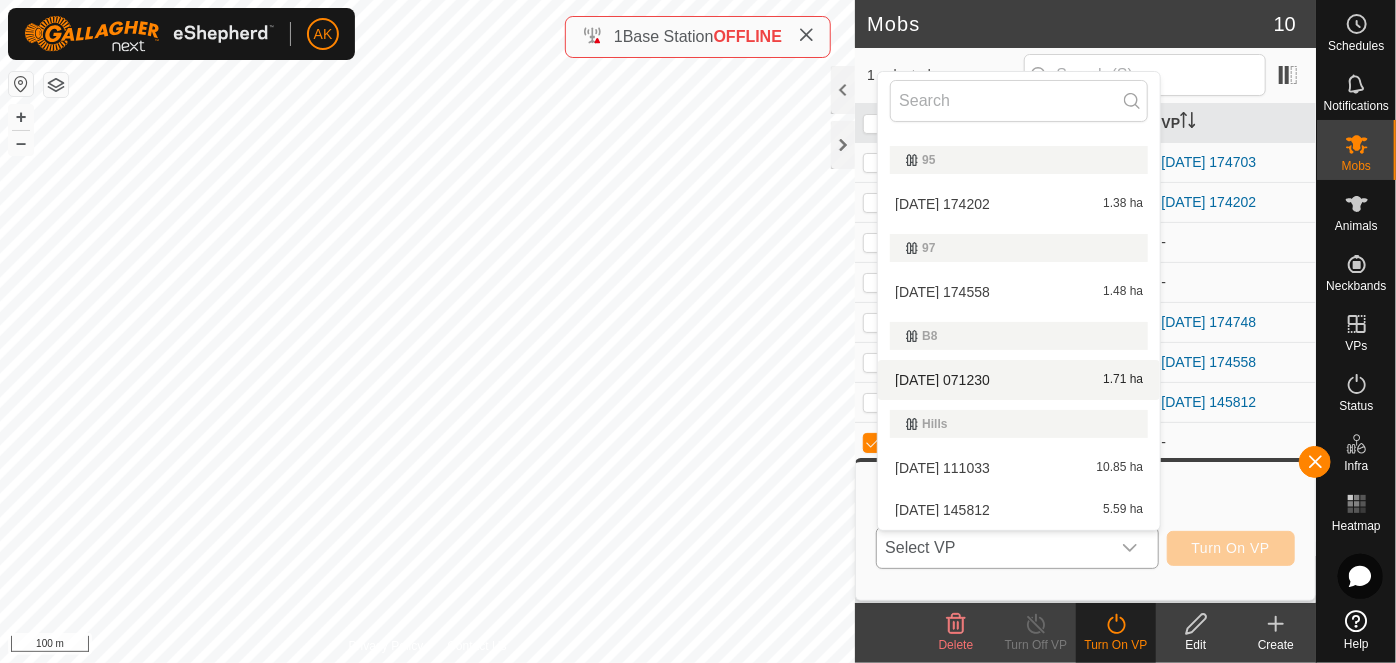 click on "2025-07-11 071230  1.71 ha" at bounding box center [1019, 380] 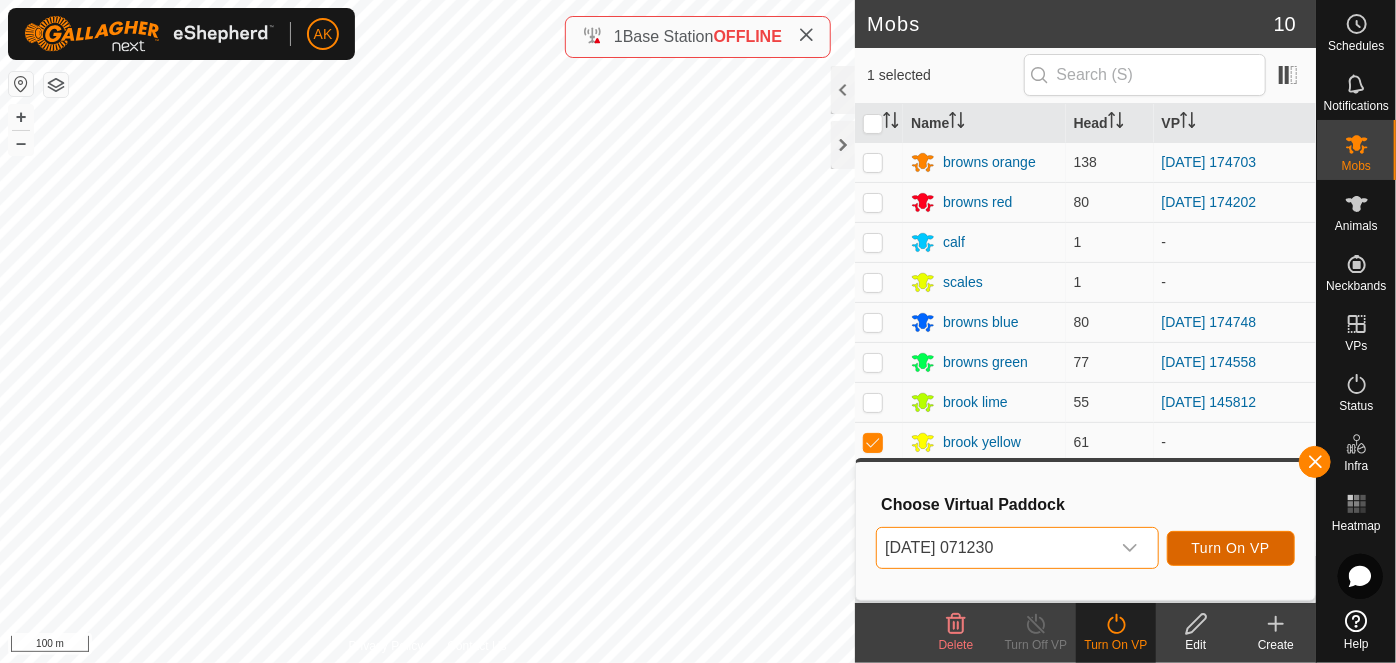 click on "Turn On VP" at bounding box center [1231, 548] 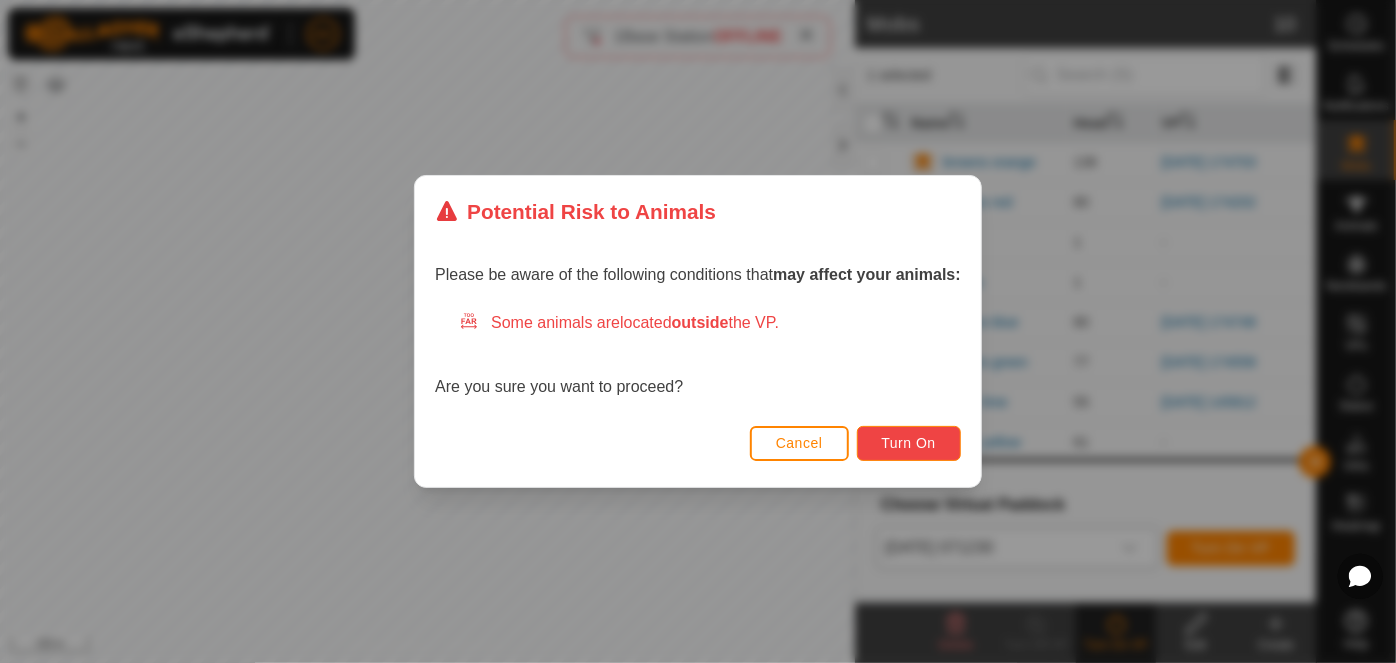 click on "Turn On" at bounding box center [909, 443] 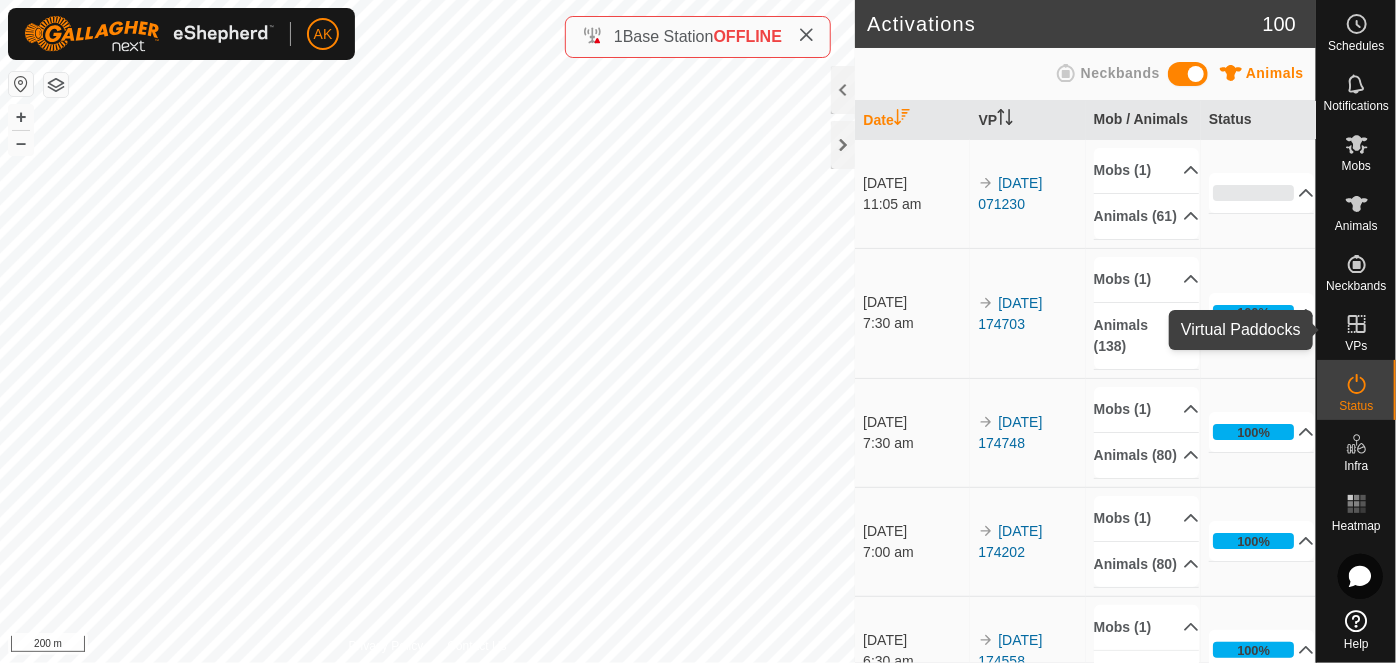click at bounding box center [1357, 324] 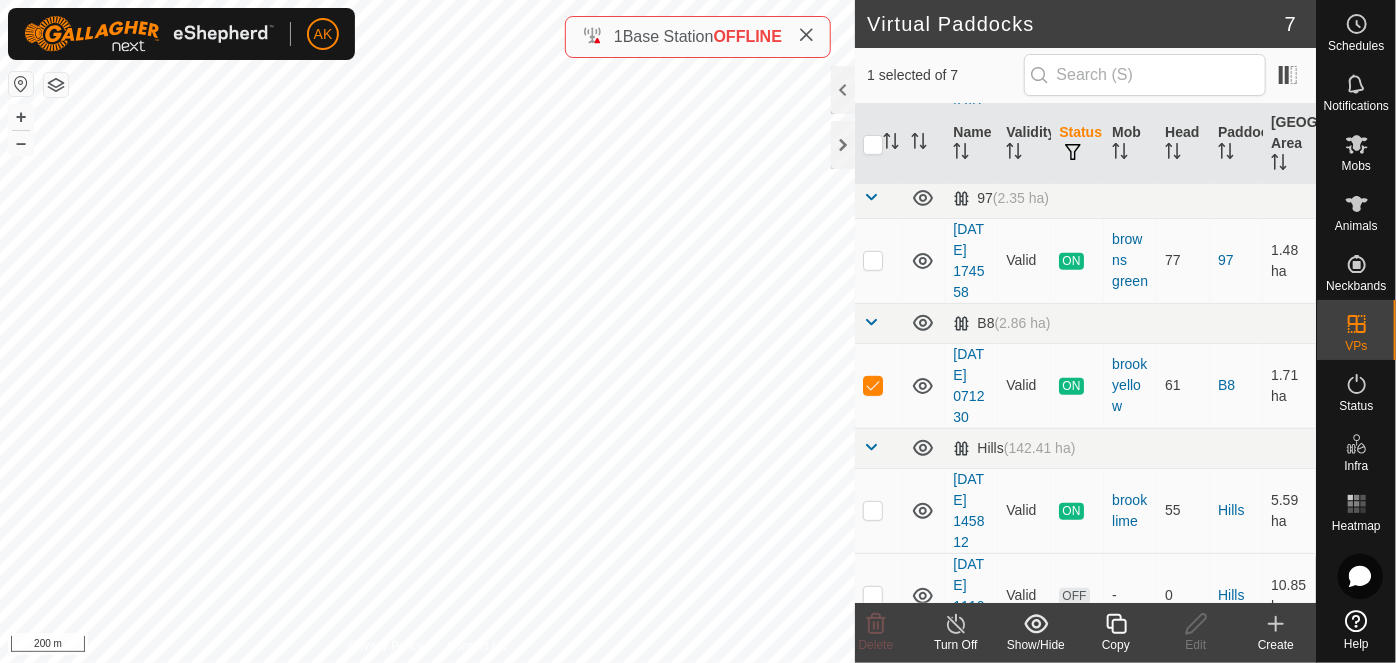 scroll, scrollTop: 545, scrollLeft: 0, axis: vertical 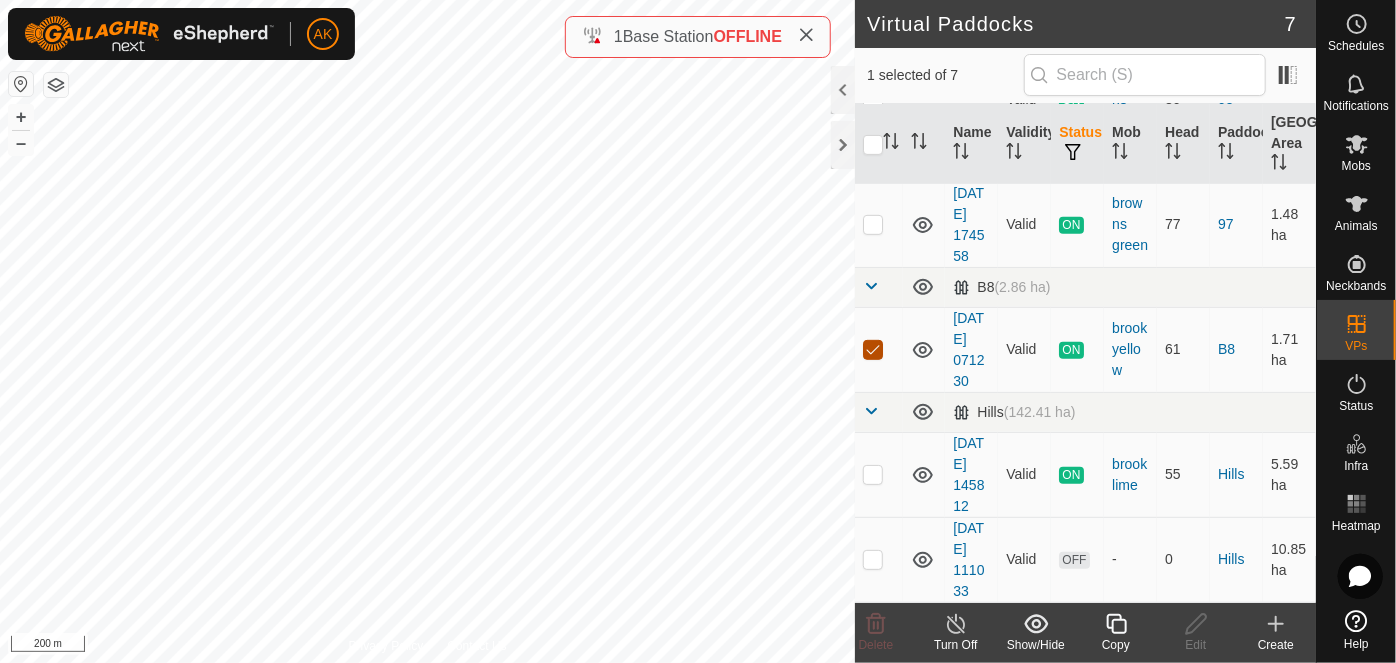 click at bounding box center (873, 350) 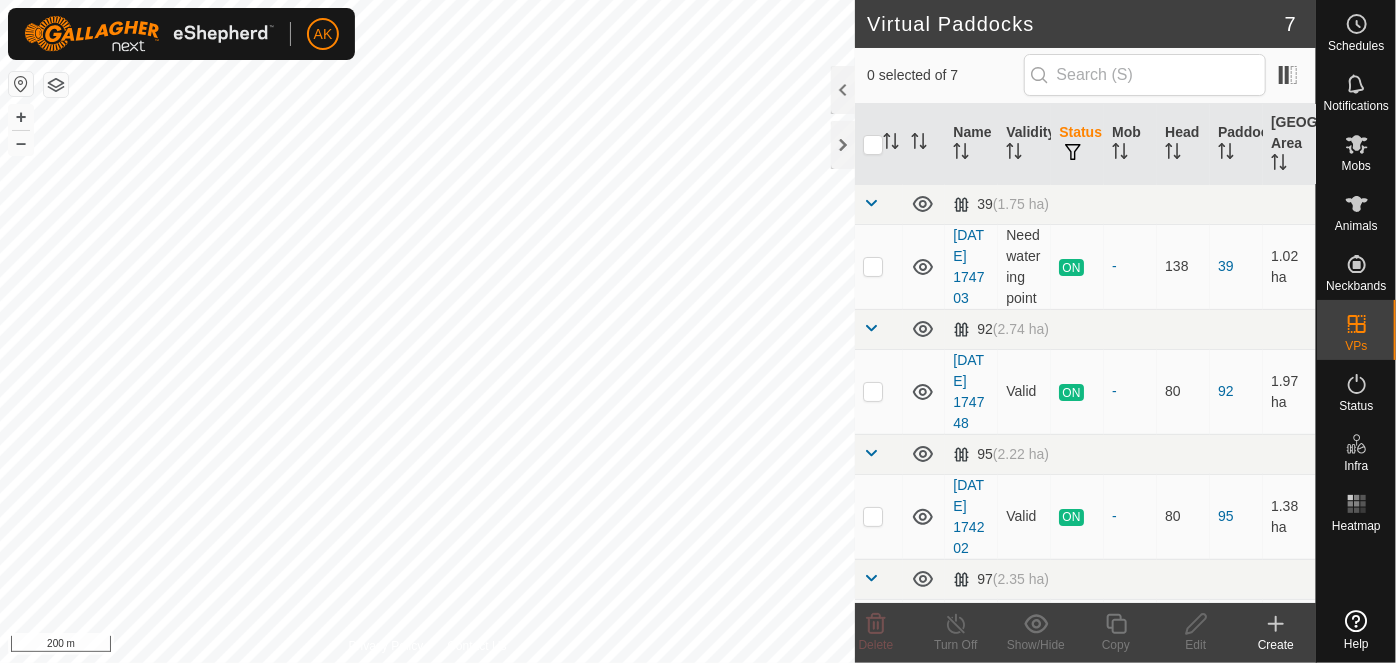 scroll, scrollTop: 0, scrollLeft: 0, axis: both 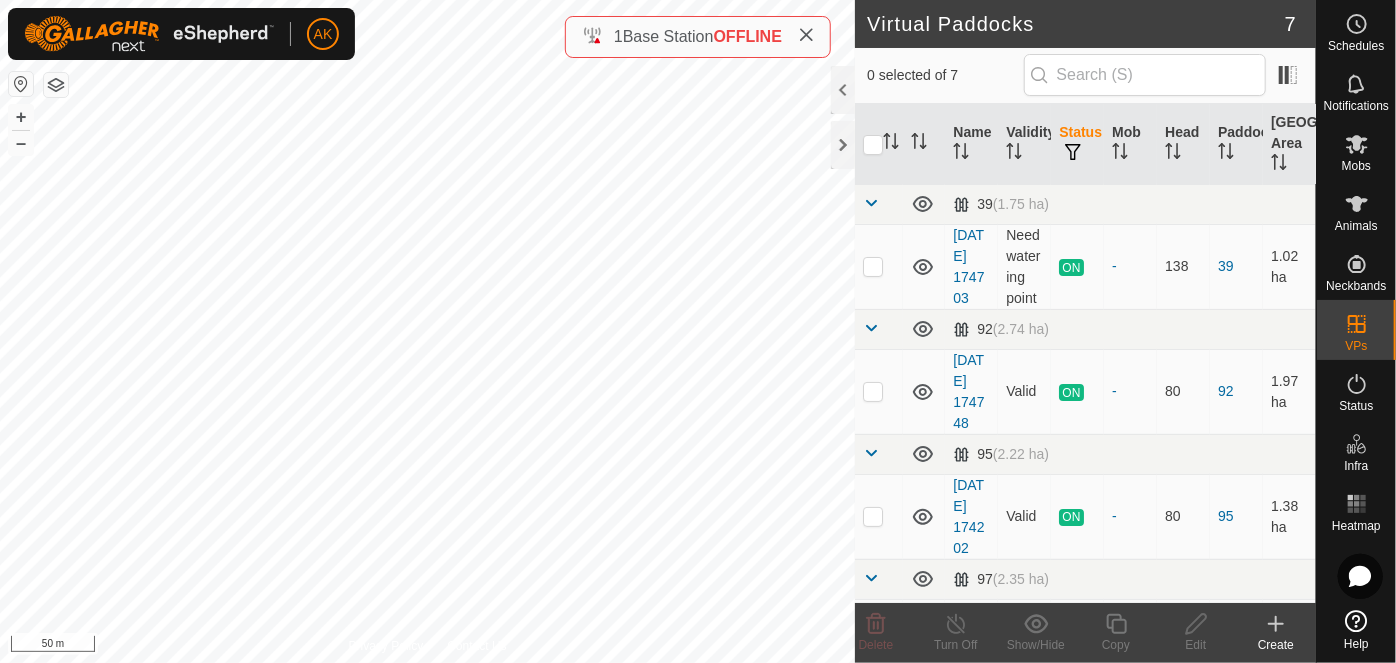 checkbox on "true" 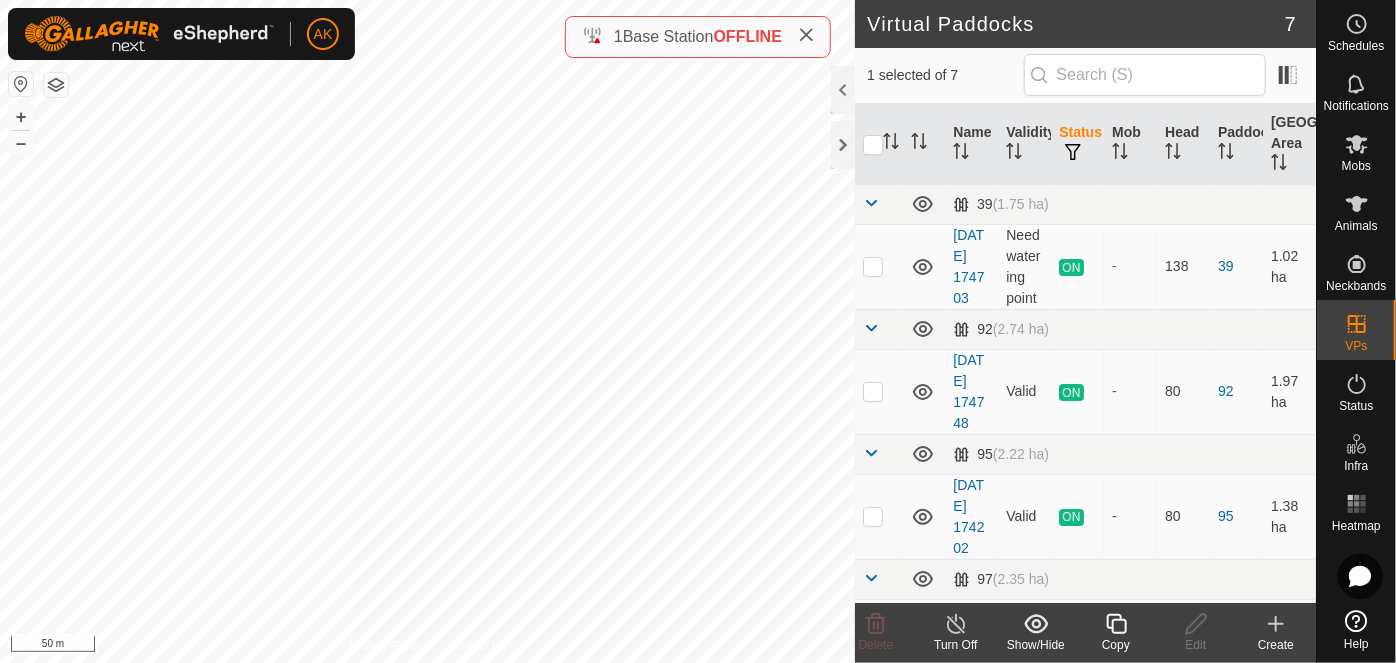 click 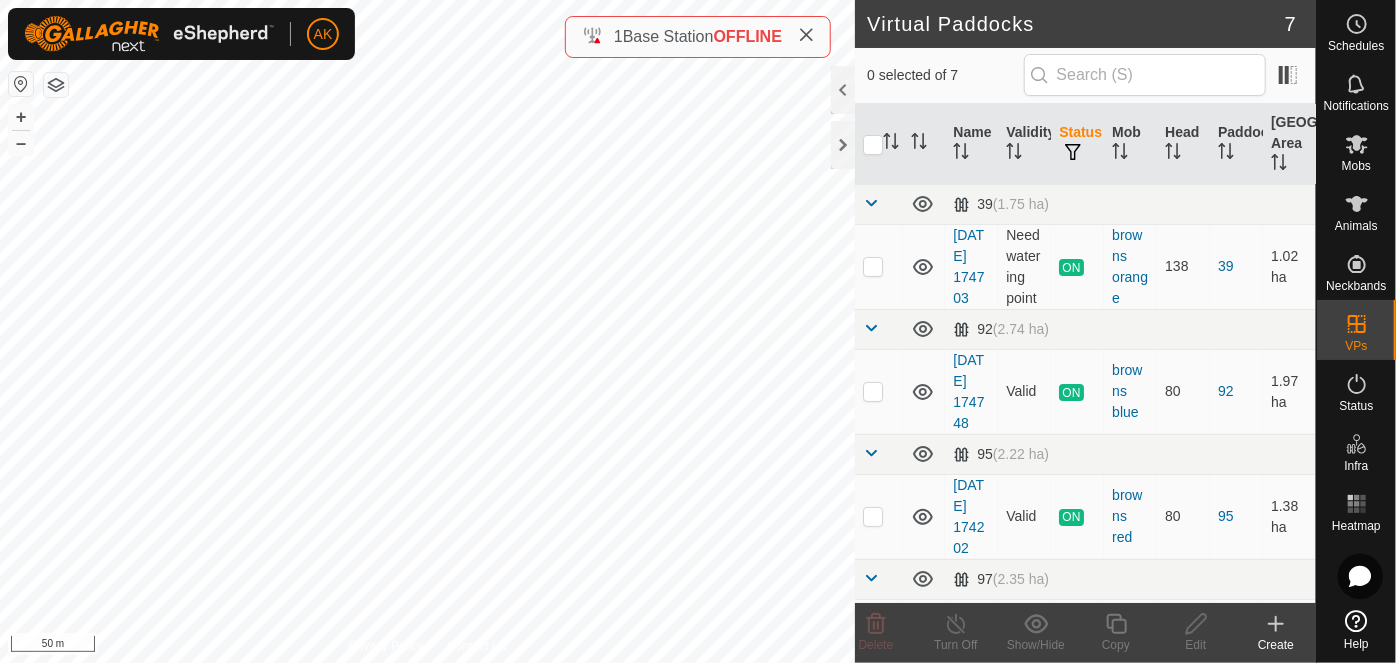 checkbox on "true" 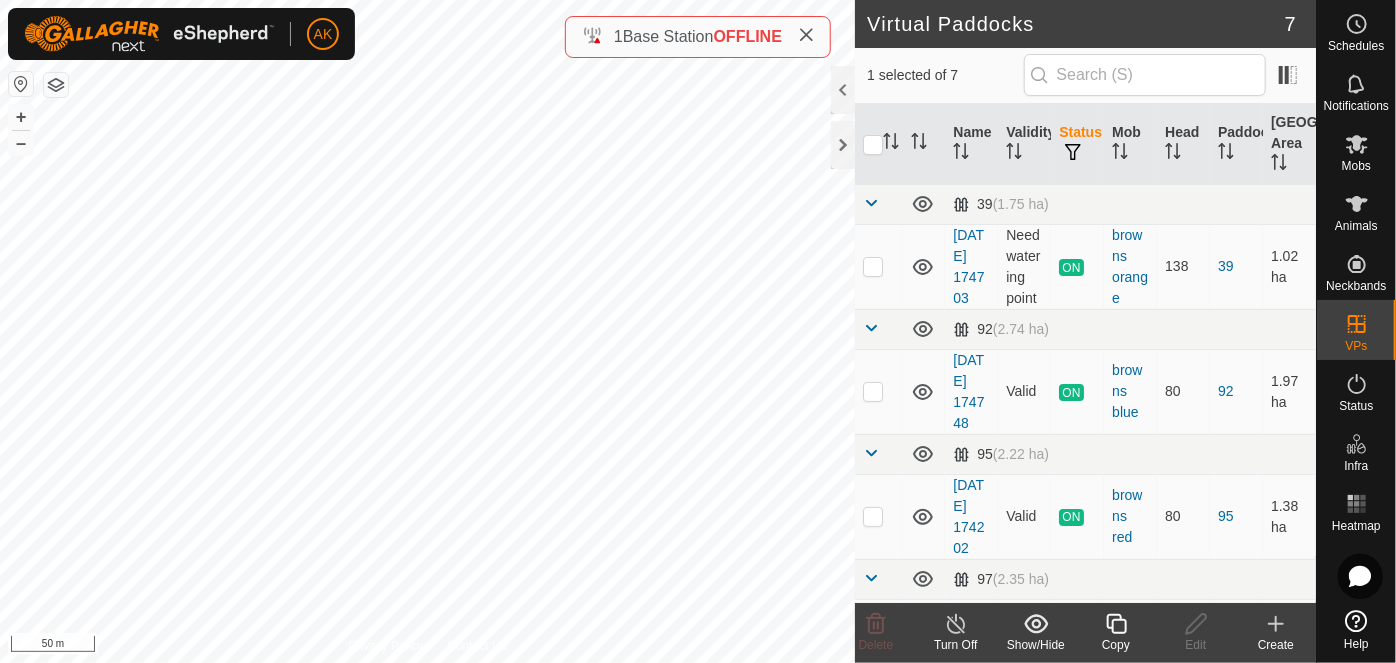 click 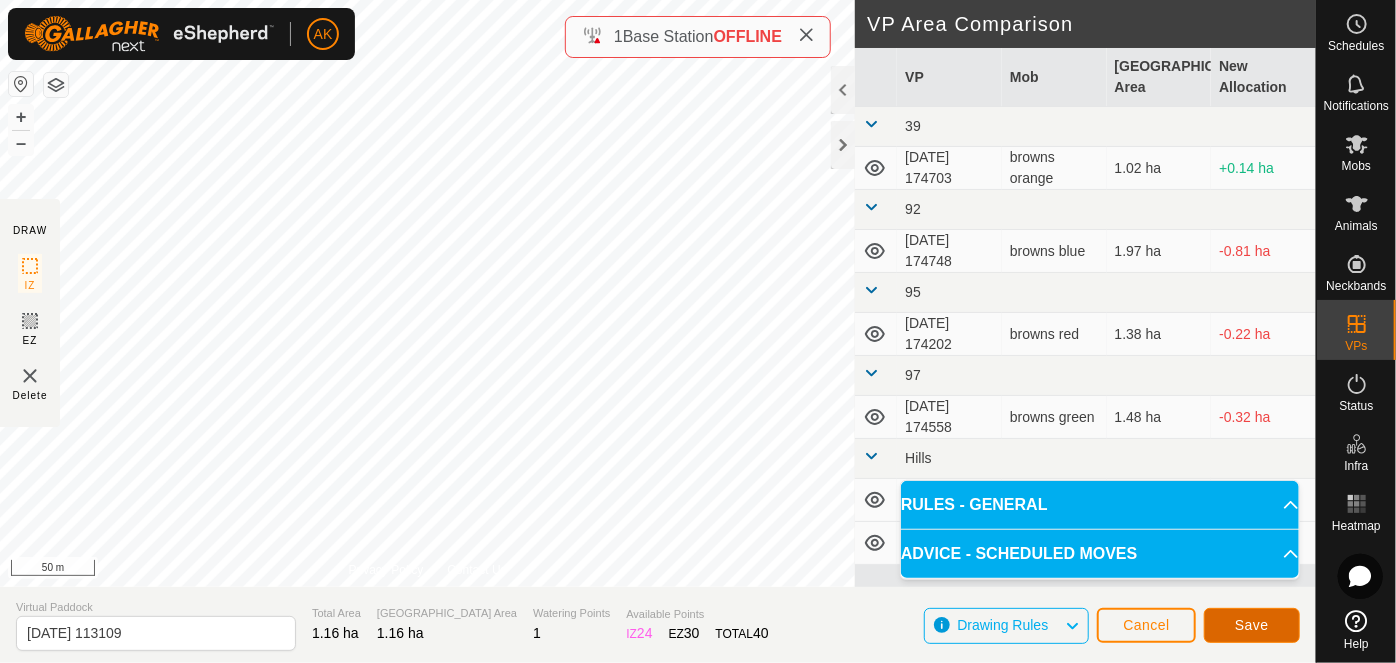 click on "Save" 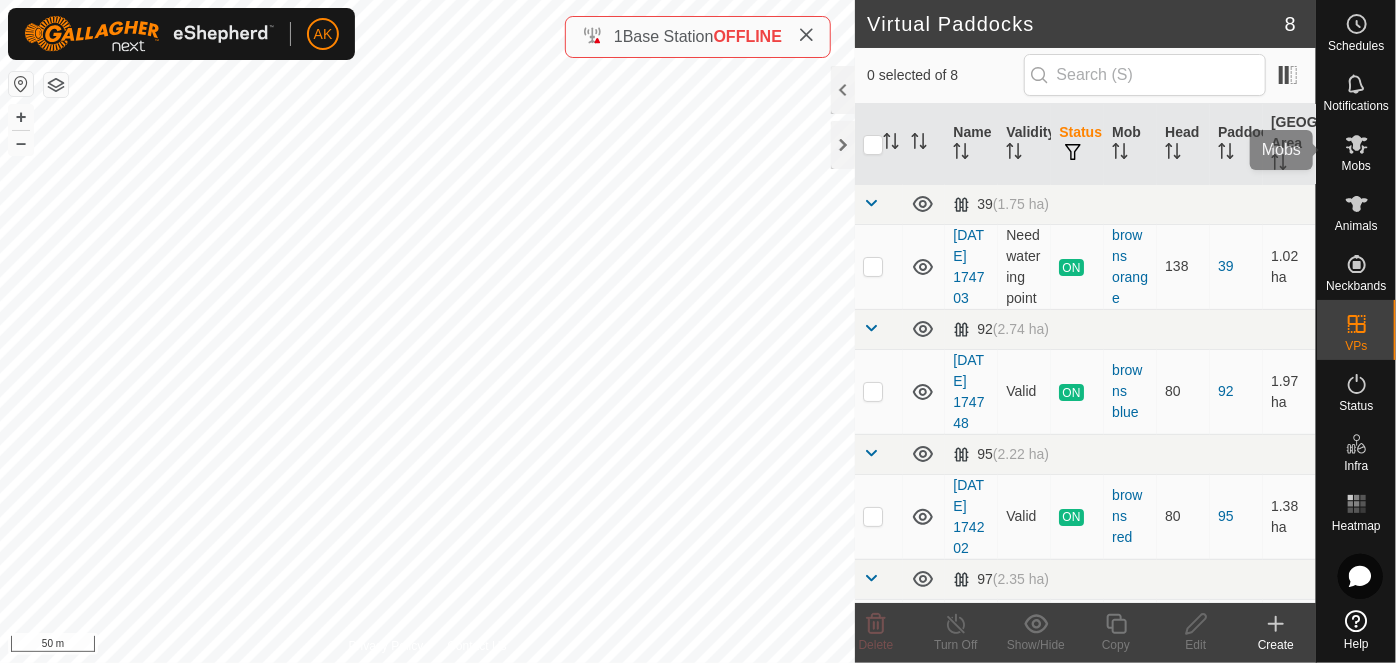 click 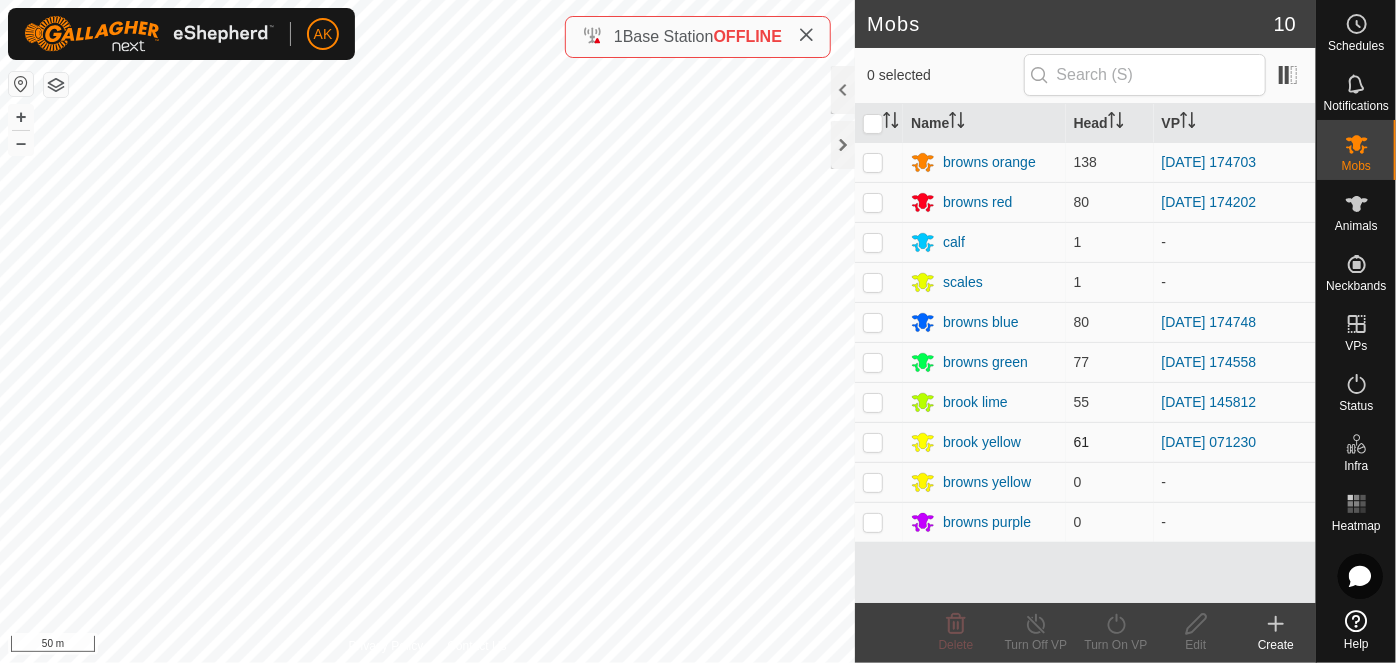 click at bounding box center (873, 442) 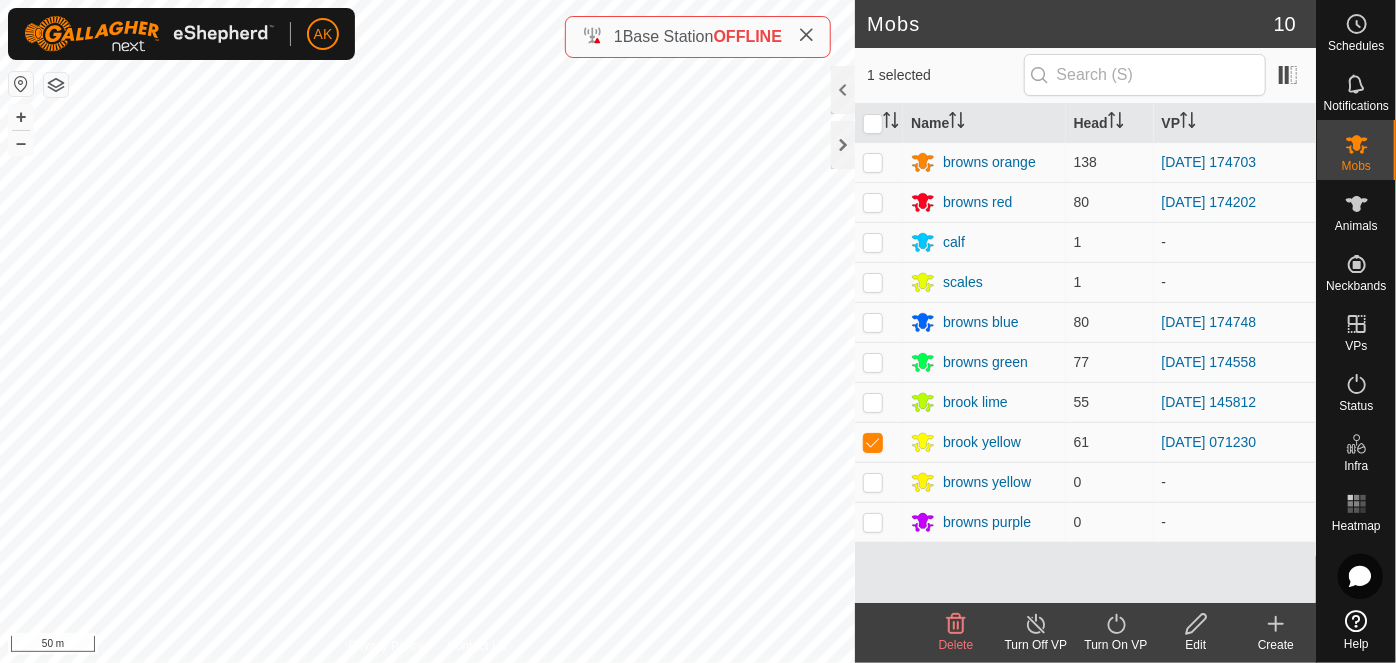 click 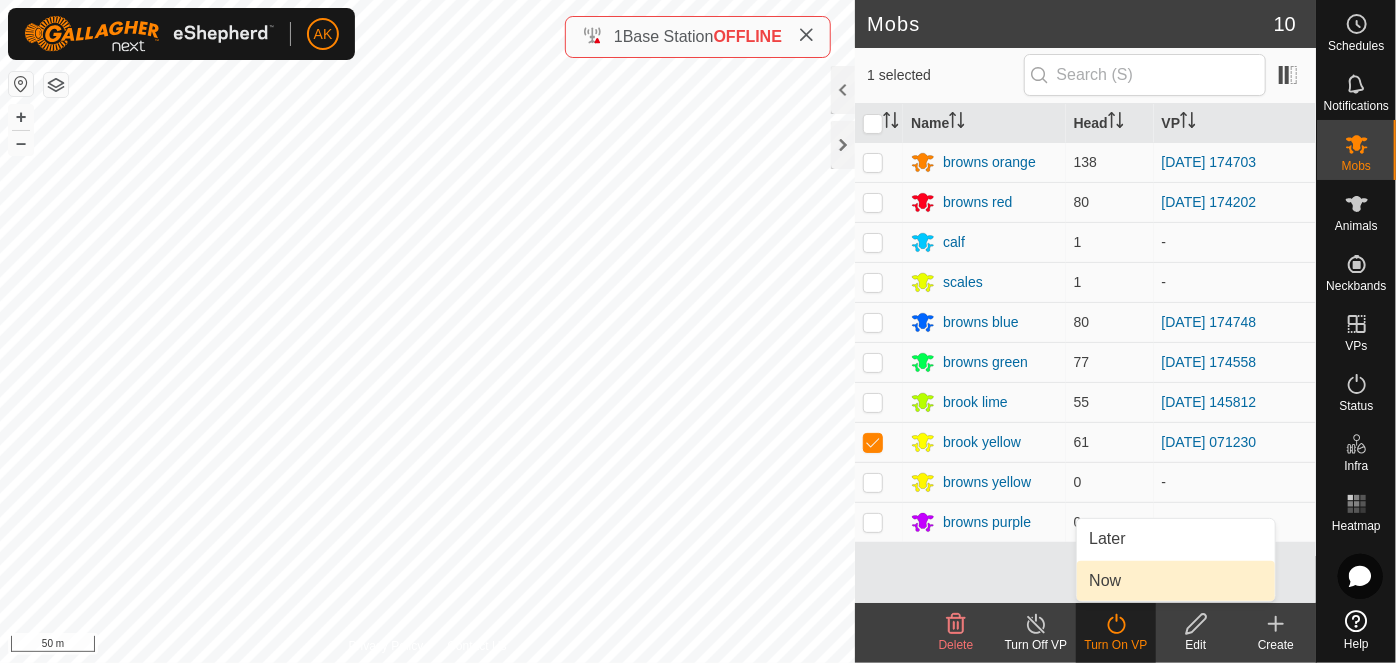 click on "Now" at bounding box center [1176, 581] 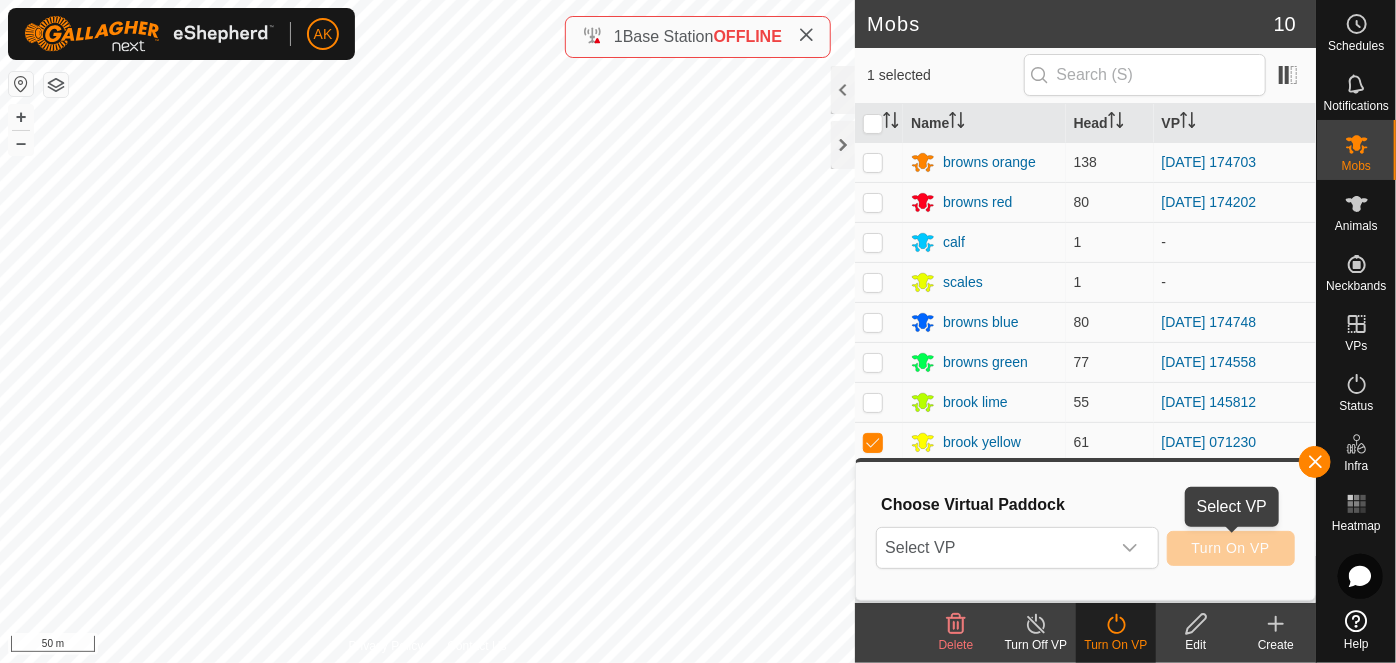 click on "Turn On VP" at bounding box center (1231, 548) 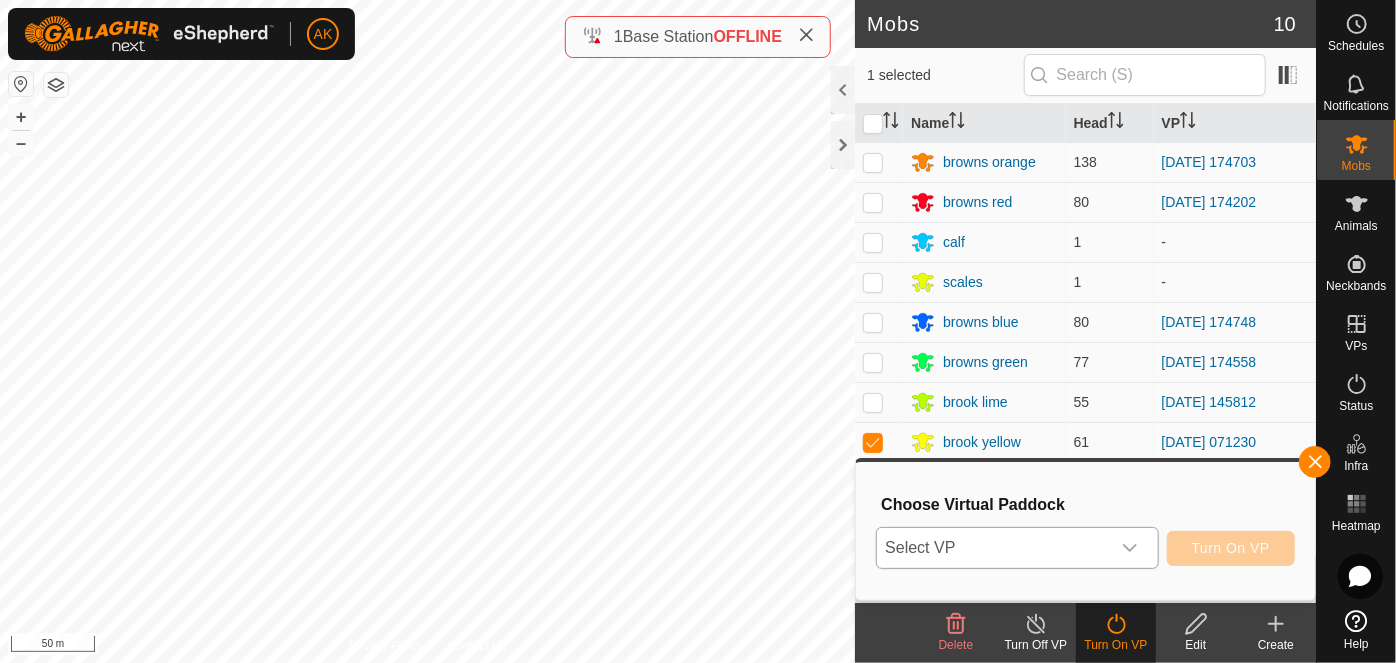 click 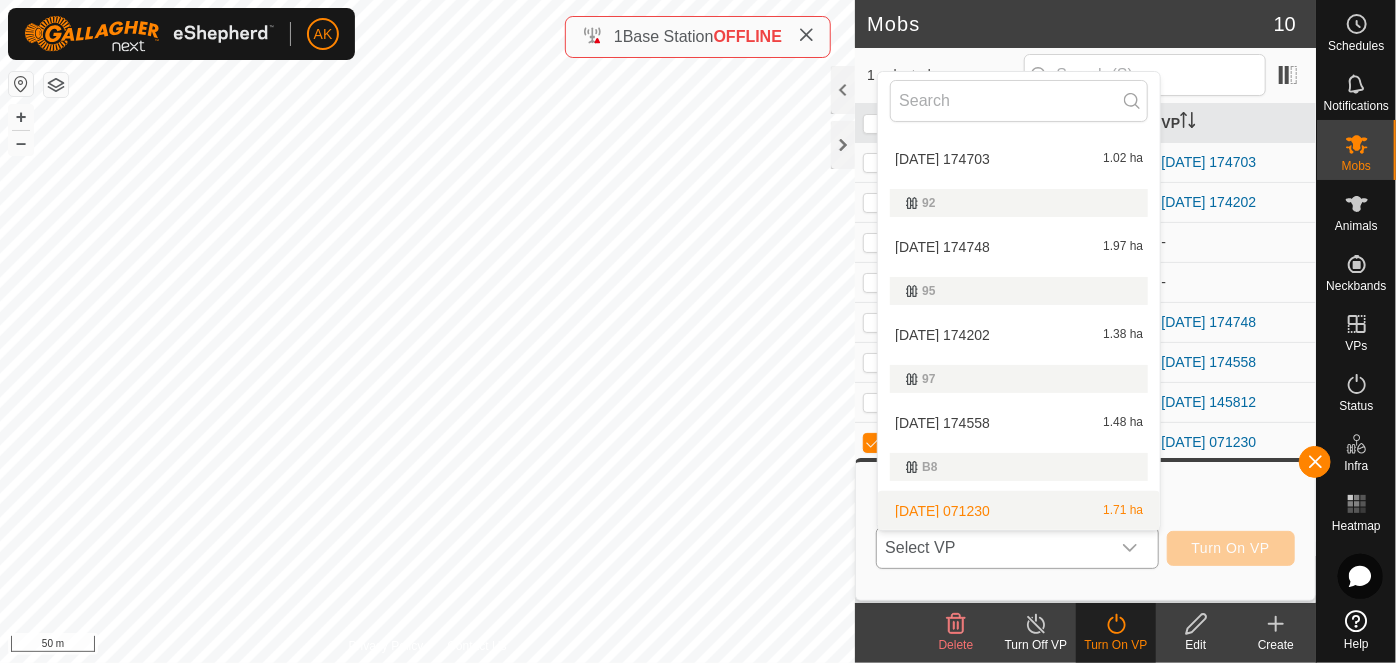 scroll, scrollTop: 128, scrollLeft: 0, axis: vertical 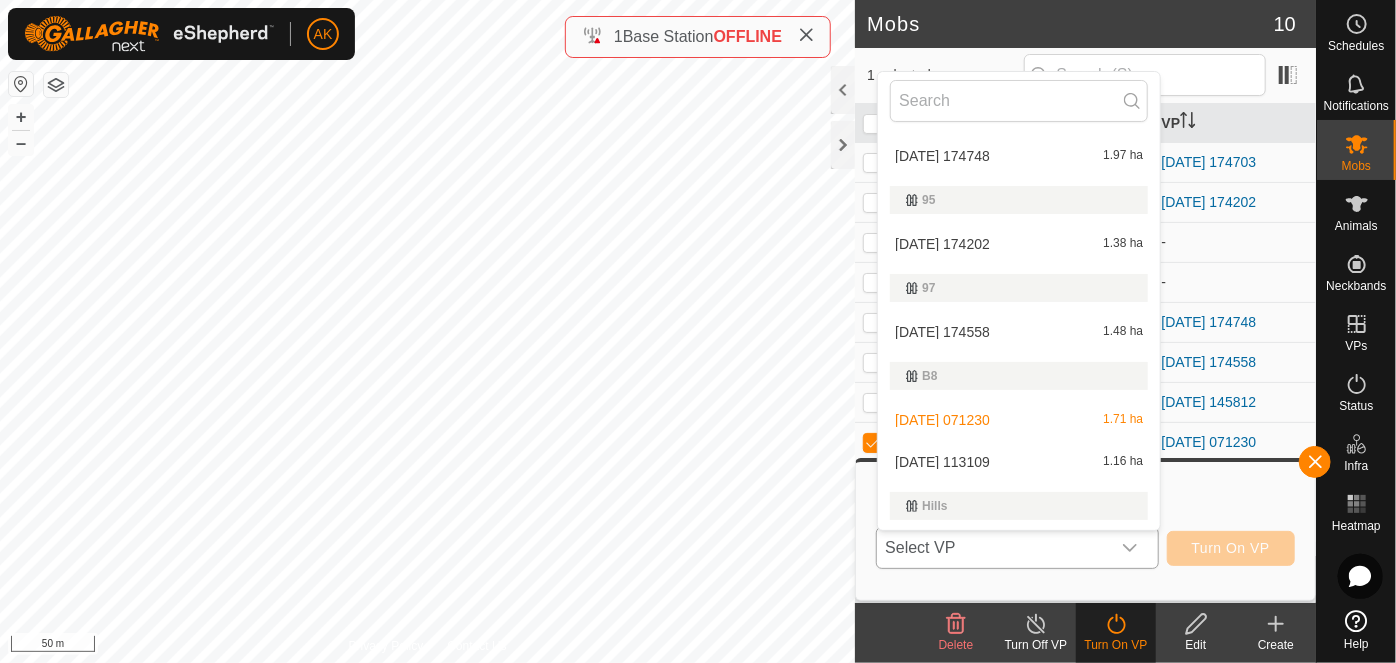 click on "2025-07-12 113109  1.16 ha" at bounding box center [1019, 462] 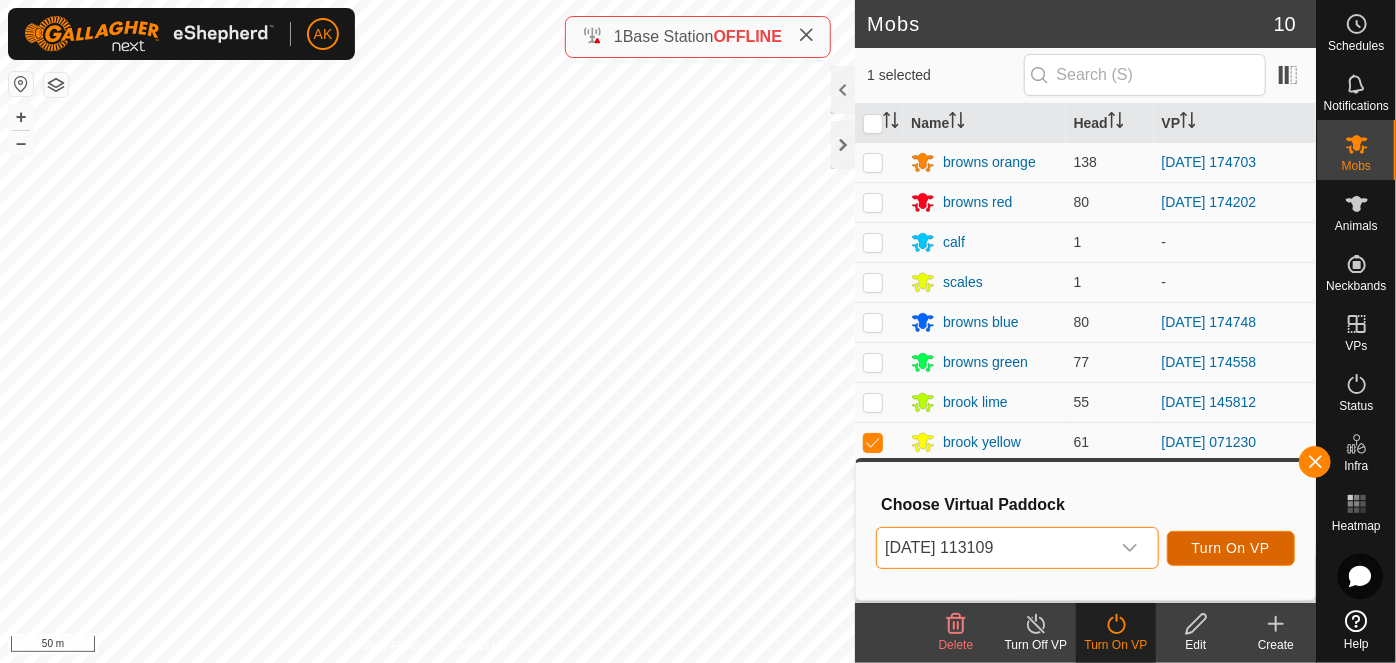 click on "Turn On VP" at bounding box center (1231, 548) 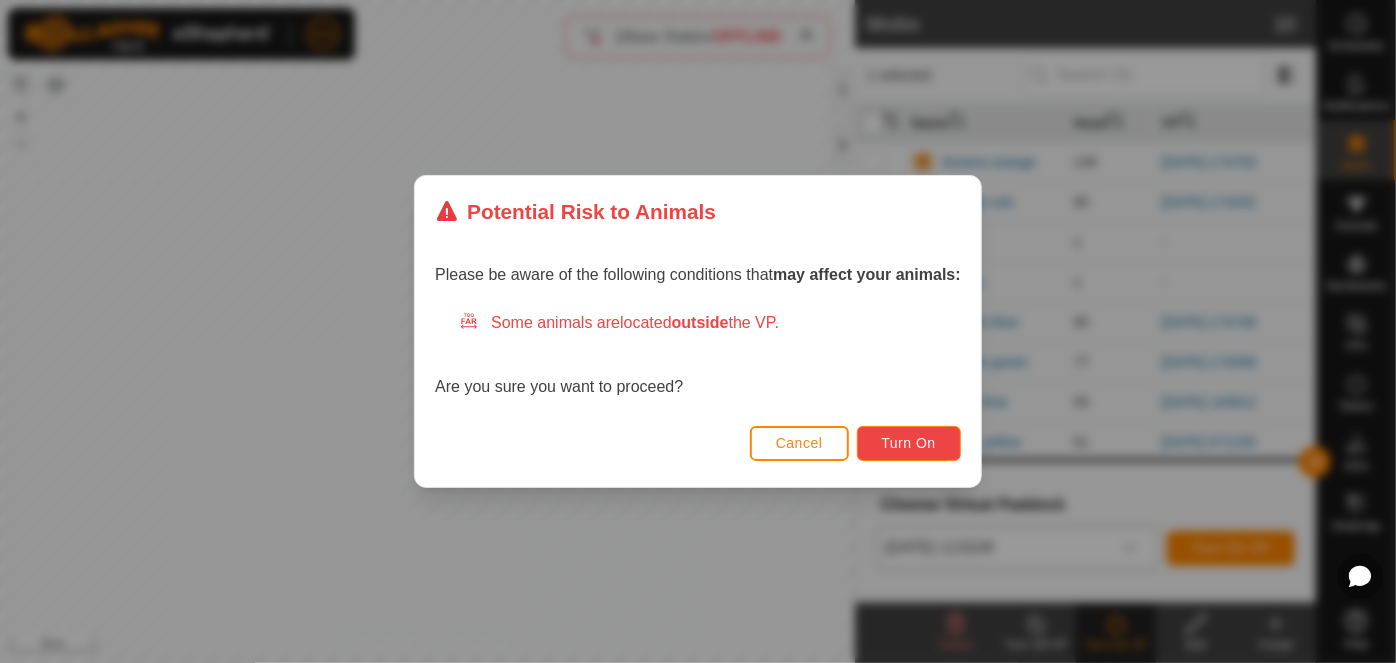 click on "Turn On" at bounding box center (909, 443) 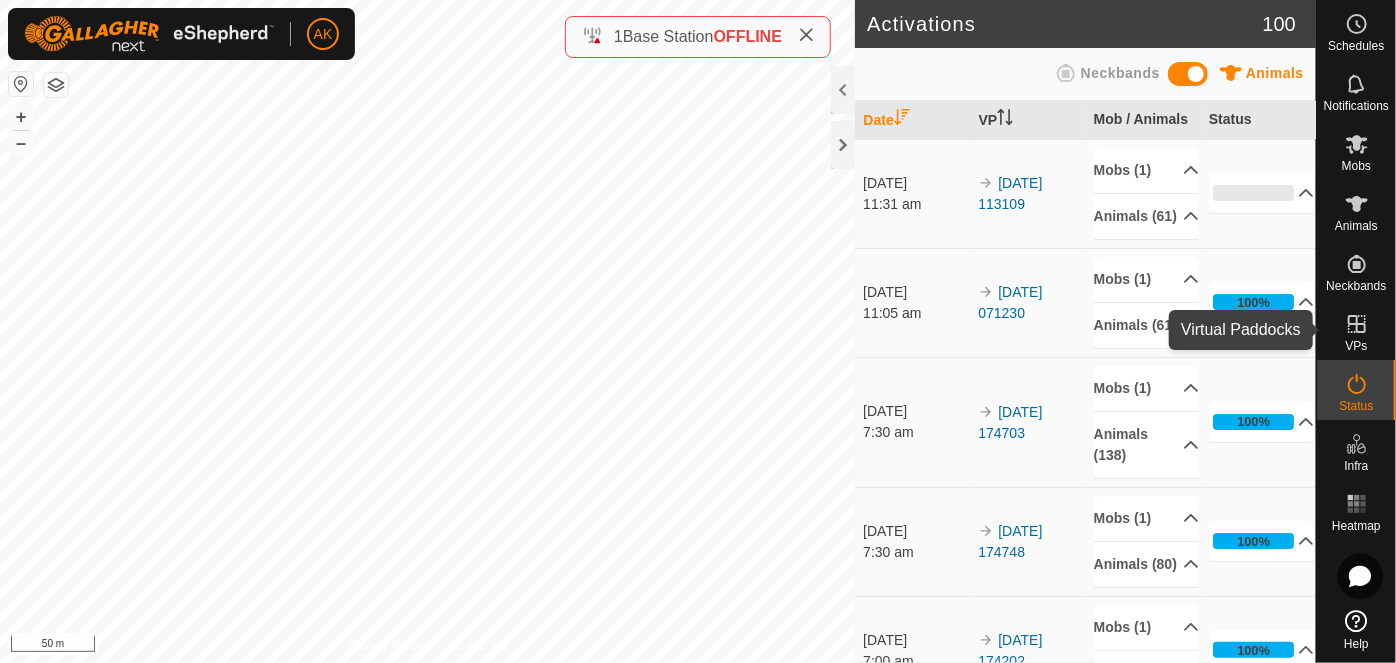 click 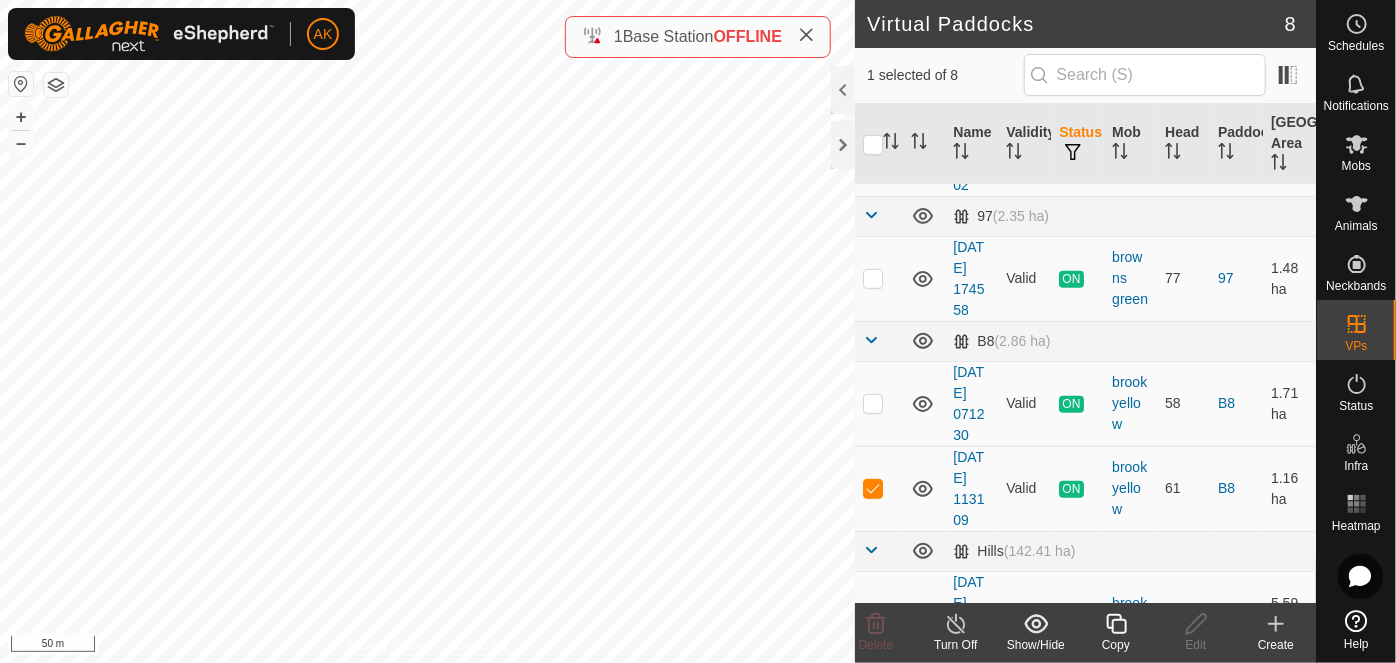 scroll, scrollTop: 545, scrollLeft: 0, axis: vertical 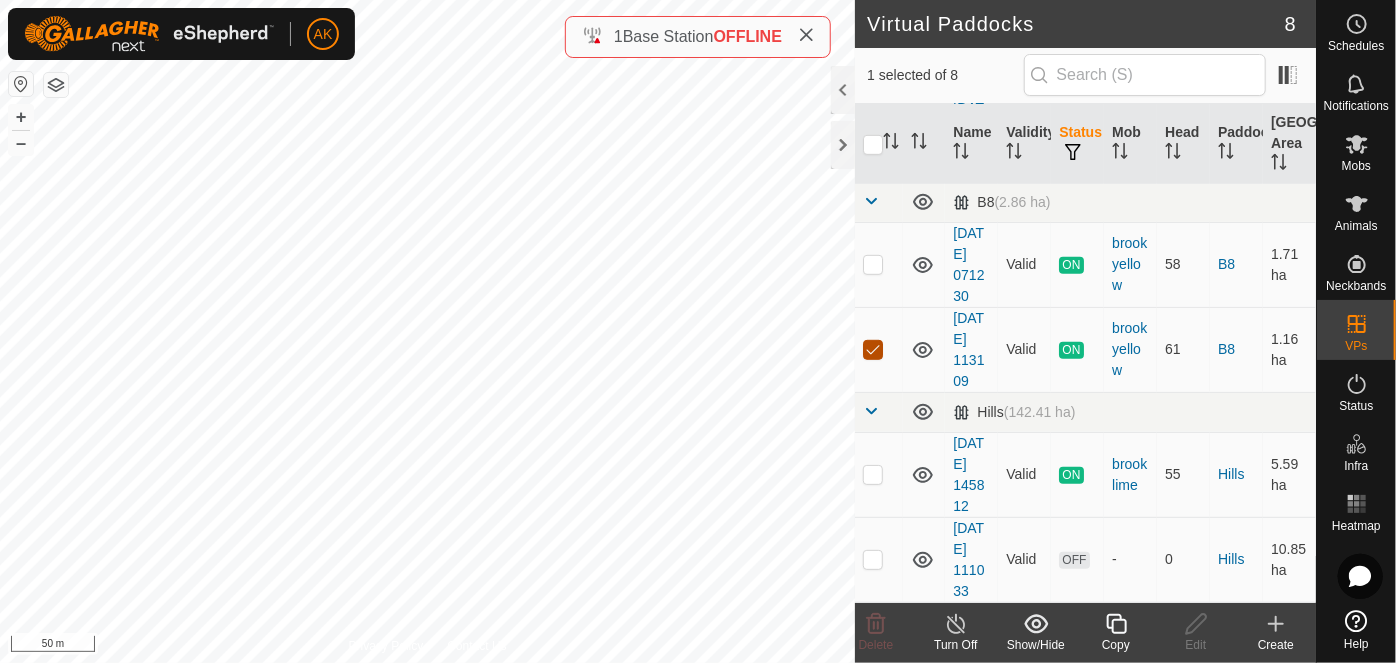 click at bounding box center (873, 350) 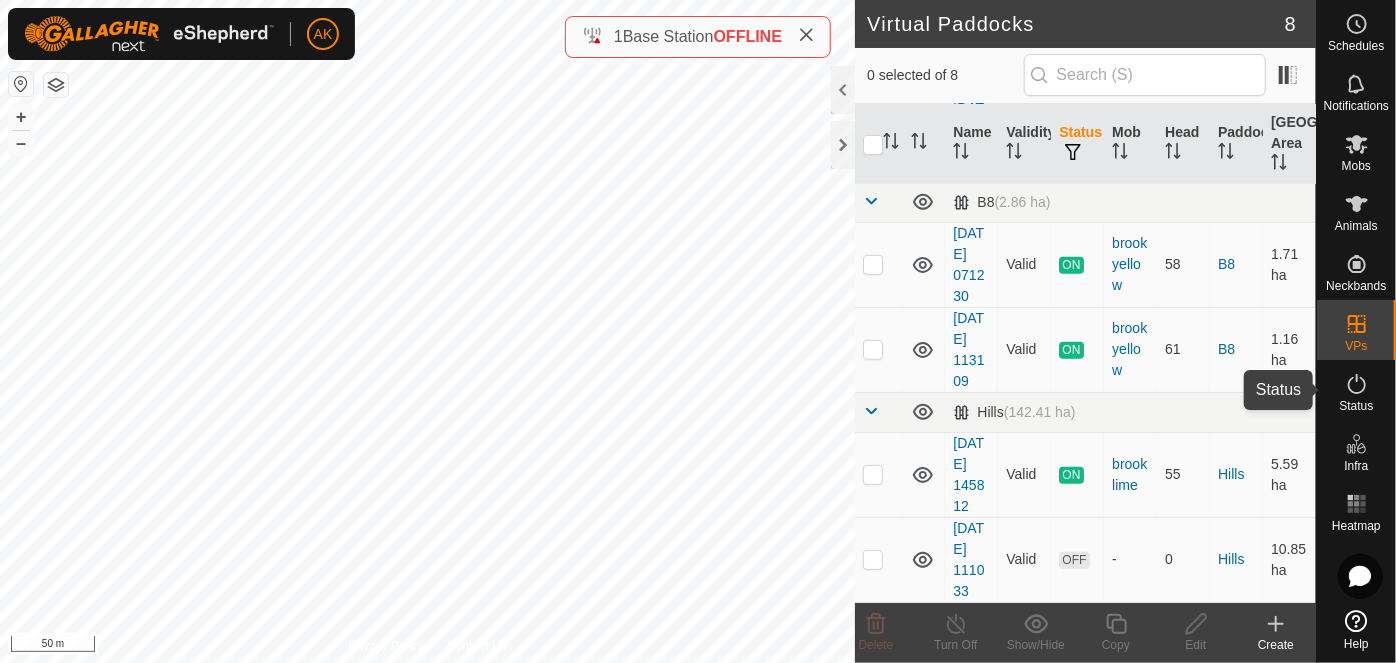 click 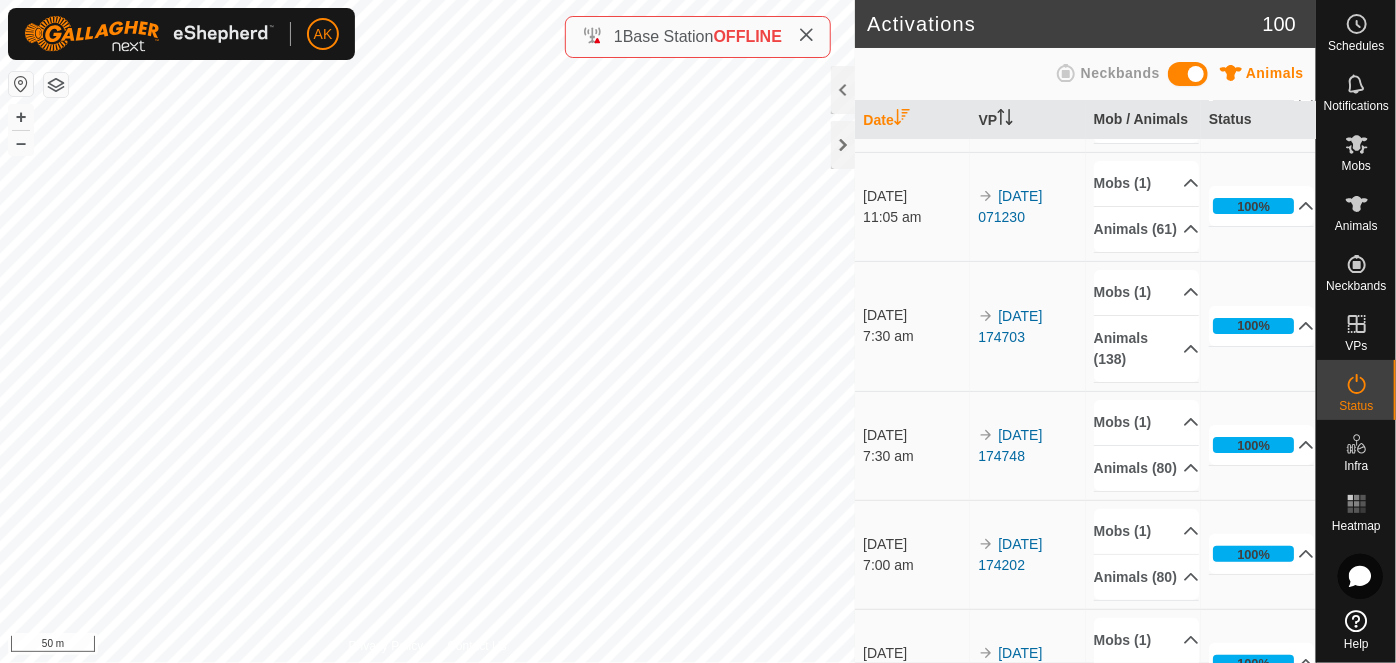 scroll, scrollTop: 0, scrollLeft: 0, axis: both 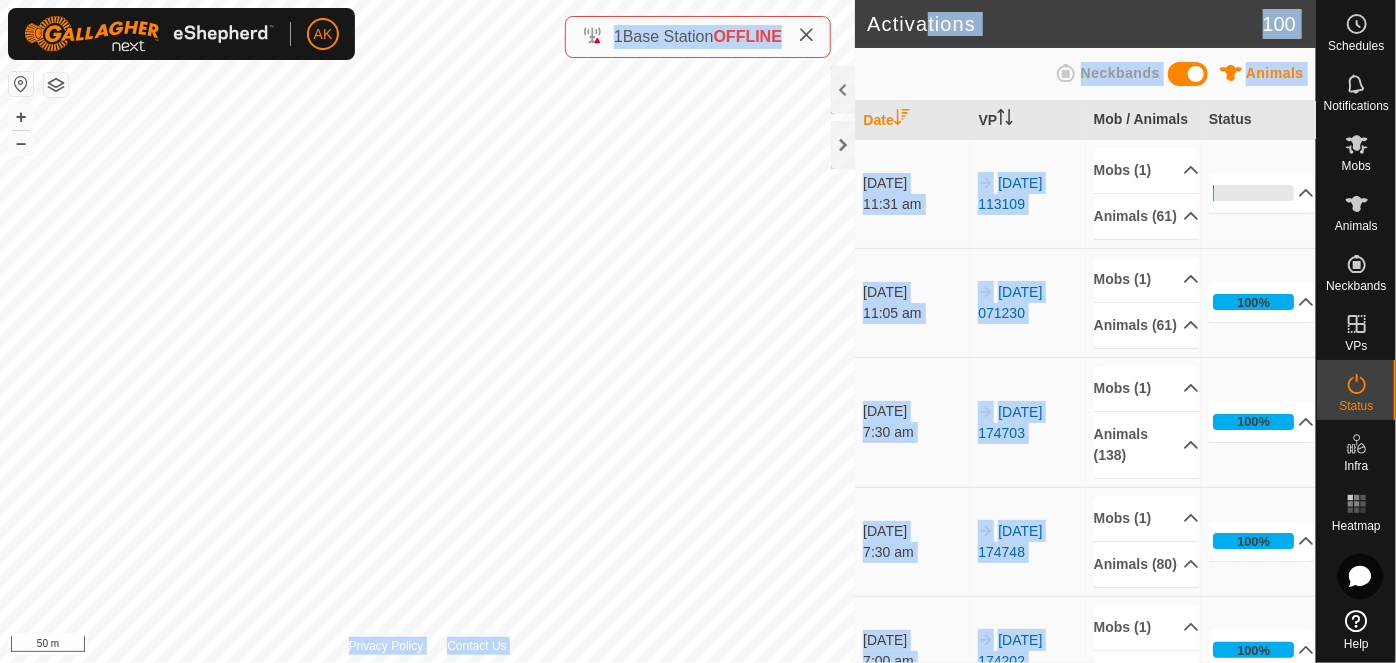 click on "Activations 100 Animals Neckbands   Date   VP   Mob / Animals   Status  12 July 2025 11:31 am 2025-07-12 113109 Mobs (1)  (Deleted)  Animals (61)  653619   501789   383214   075650   822912   873393   934276   419130   831346   690380   244105   385076   679715   985039   780441   413978   889908   694085   770536   880344   690224   868238   009142   569655   454895   816409   617605   290166   996069   435522   013898   734765   582431   294300   320526   980829   378989   058854   827130   485447   391395   965476   046087   540346   892530   968084   490645   102045   277167   504934   990754   564084   755626   956168   523884   970430   923801   678751   951418   380166   628908  1% In Progress Pending  60  Sent   0  Completed Confirmed   1  Overridden  0  Cancelled   0  12 July 2025 11:05 am 2025-07-11 071230 Mobs (1)  (Deleted)  Animals (61)  653619   501789   383214   075650   822912   873393   934276   419130   831346   690380   244105   385076   679715   985039   780441   413978   889908   694085" 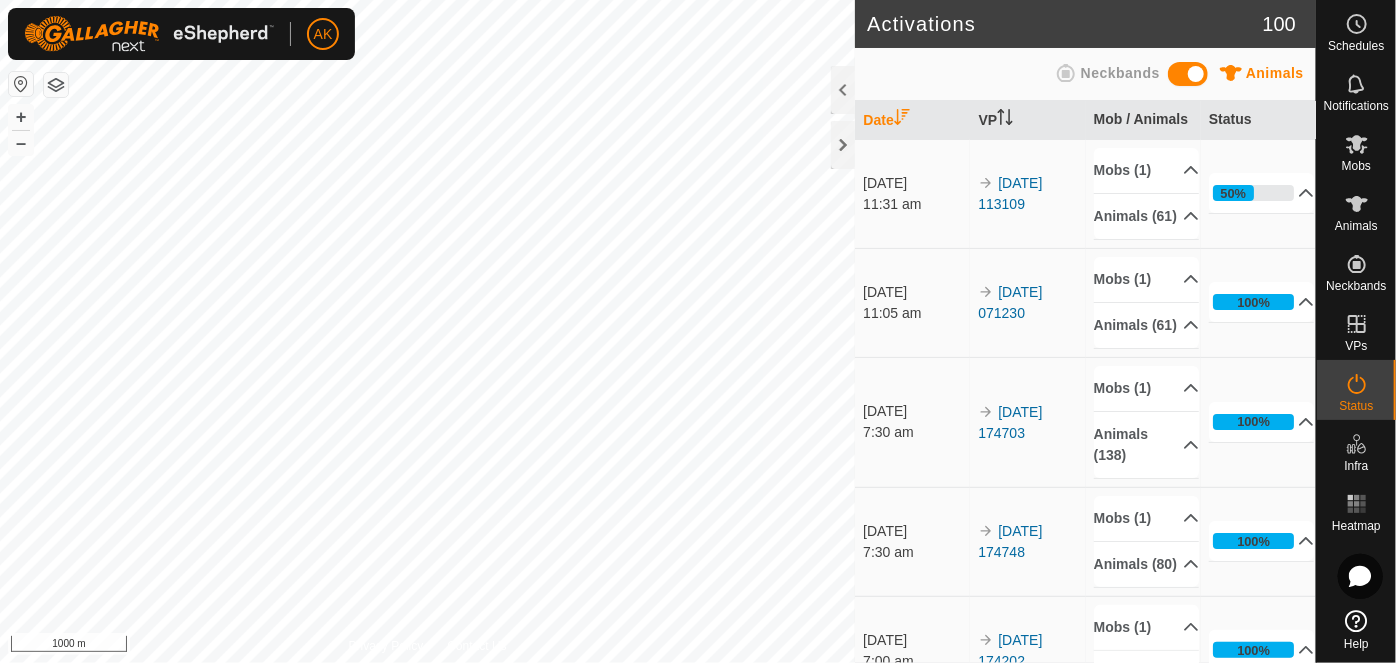 scroll, scrollTop: 0, scrollLeft: 0, axis: both 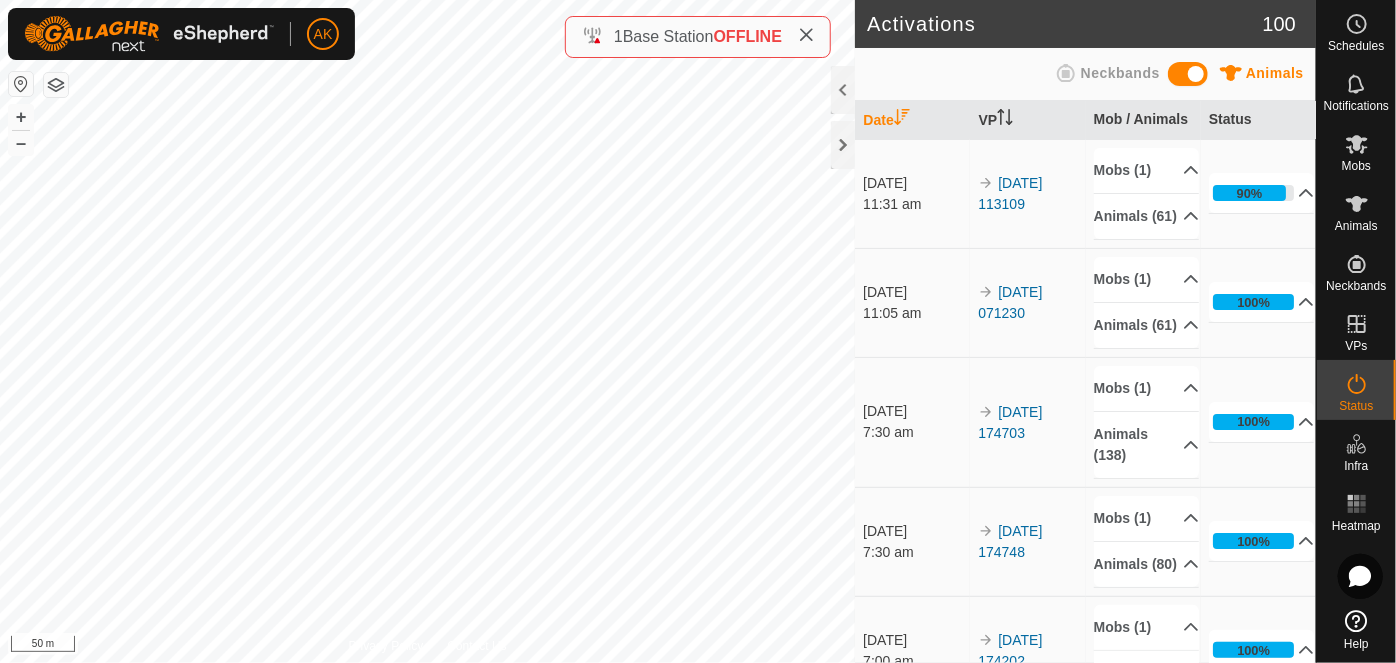 drag, startPoint x: 1298, startPoint y: 643, endPoint x: 1395, endPoint y: 705, distance: 115.12167 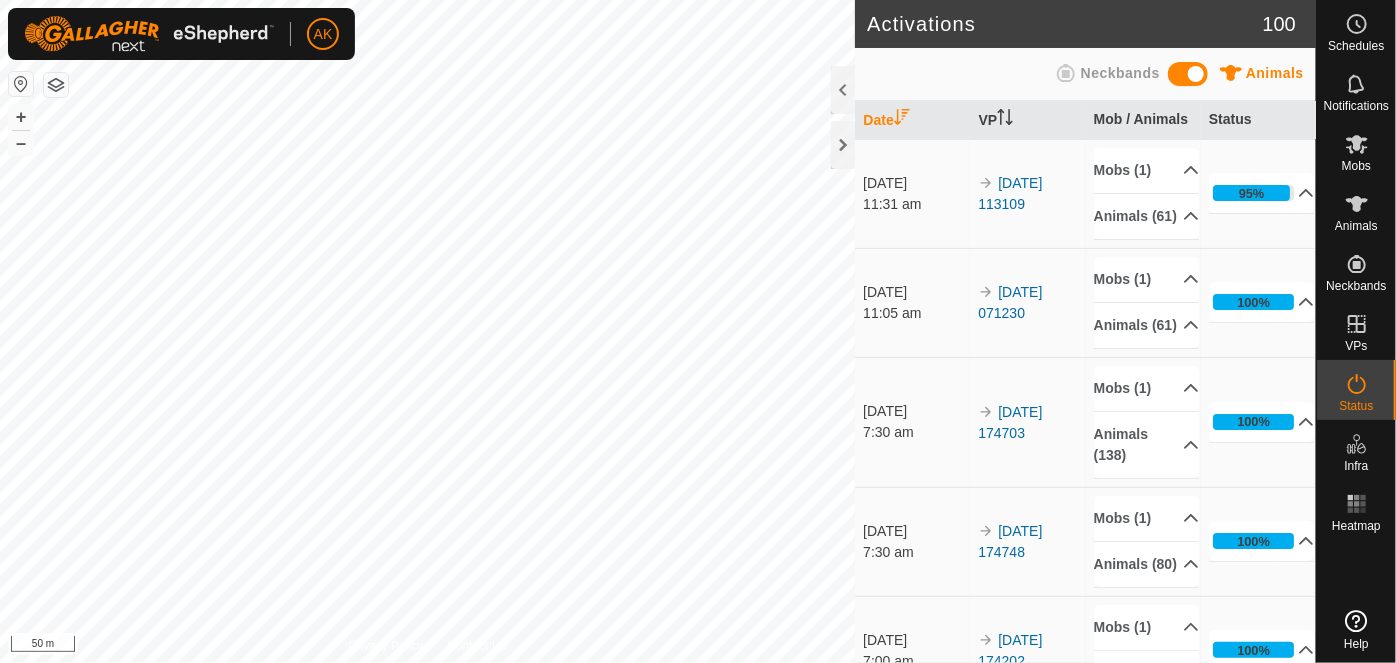 scroll, scrollTop: 0, scrollLeft: 0, axis: both 